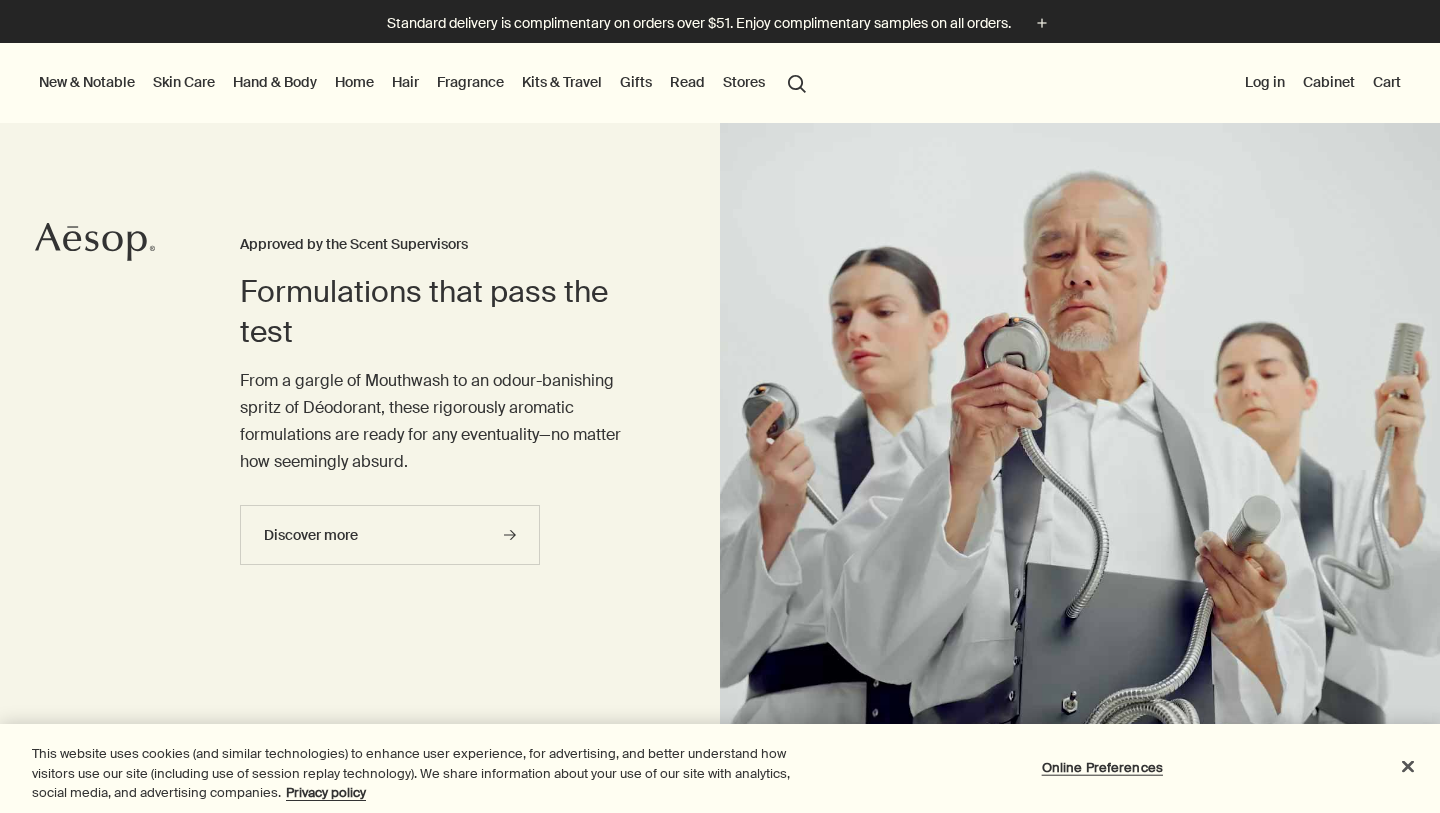 scroll, scrollTop: 0, scrollLeft: 0, axis: both 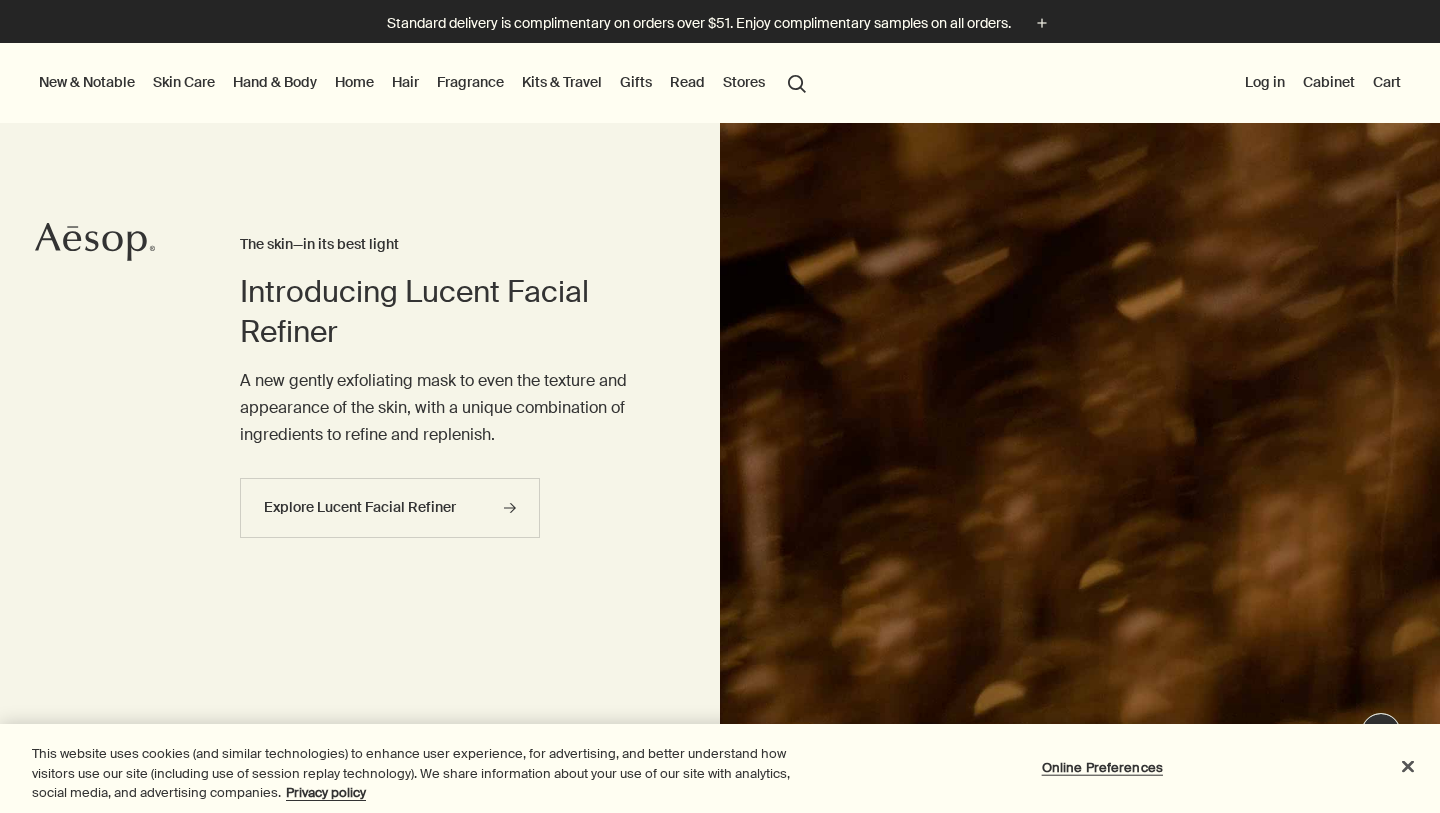 click on "Skin Care" at bounding box center [184, 82] 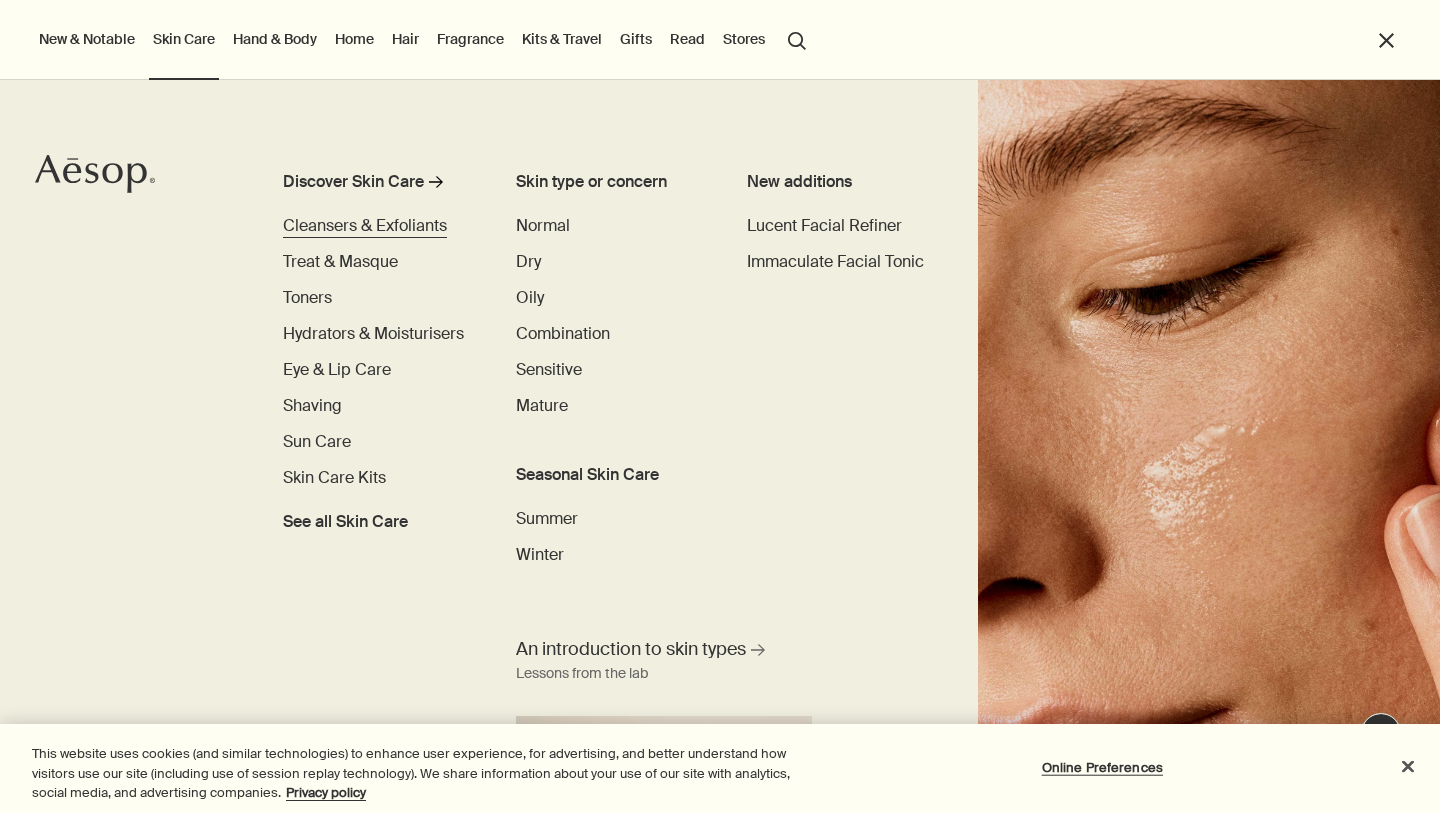 click on "Cleansers & Exfoliants" at bounding box center (365, 225) 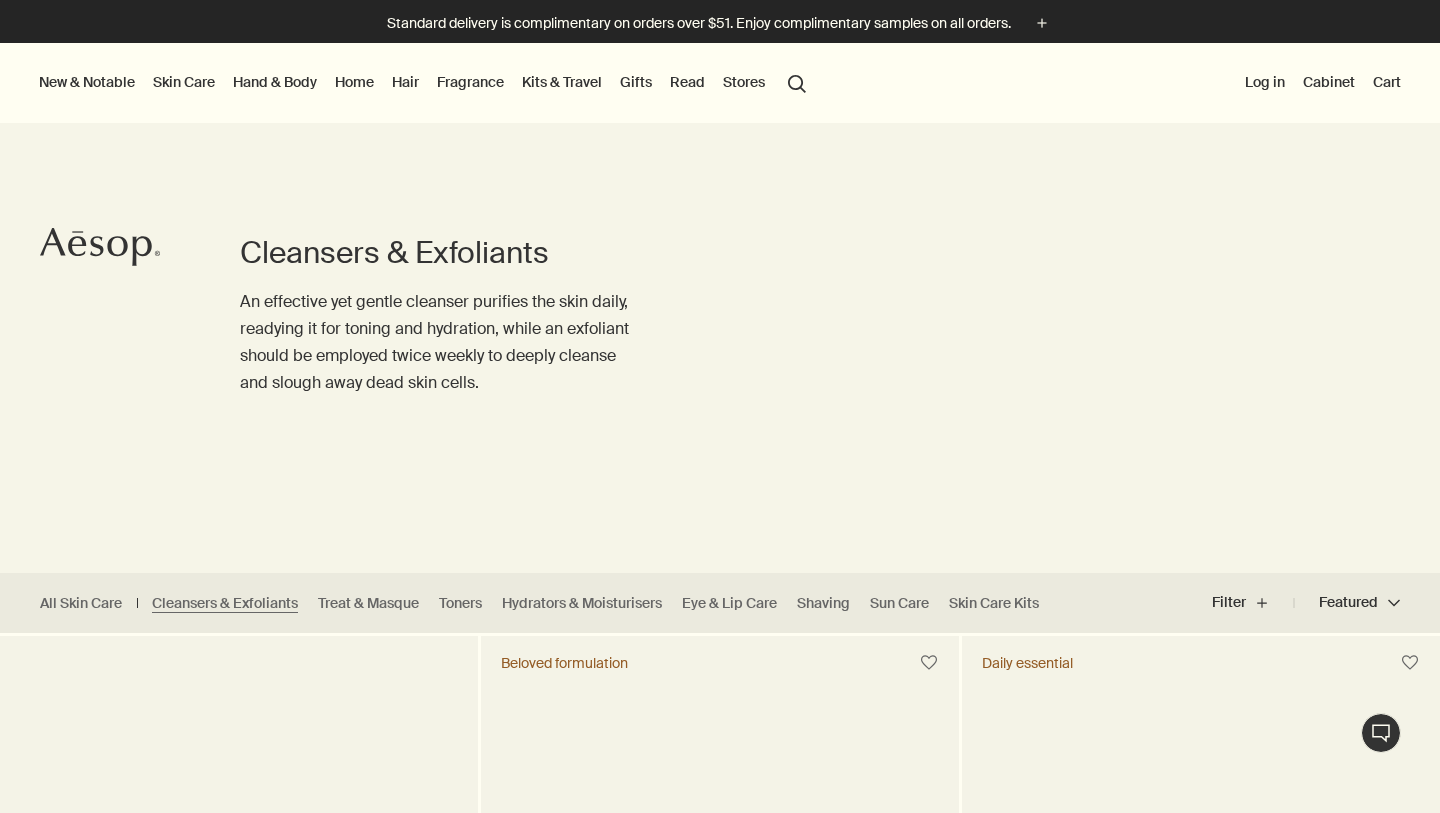 scroll, scrollTop: 0, scrollLeft: 0, axis: both 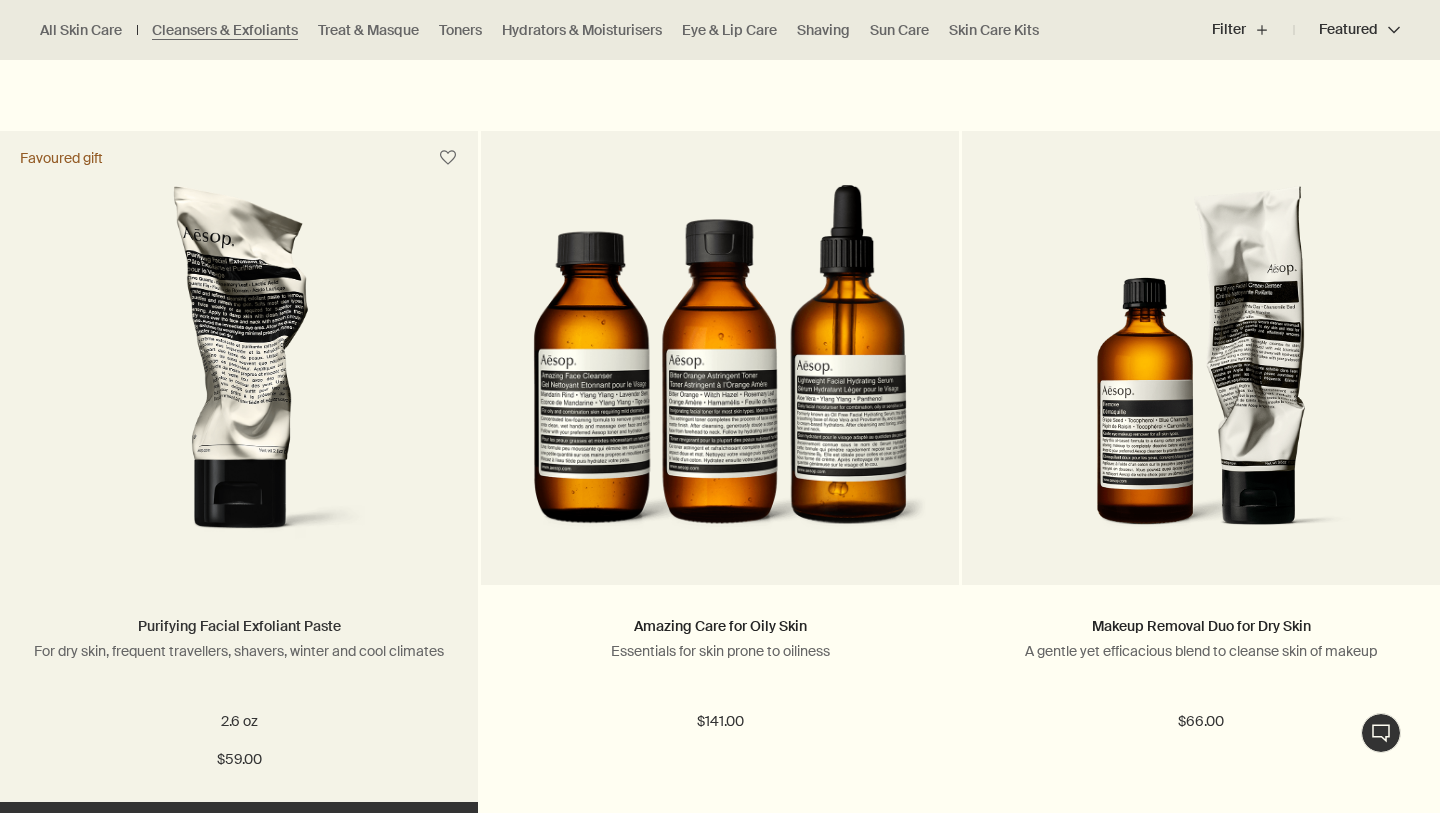 click on "Purifying Facial Exfoliant Paste" at bounding box center (239, 626) 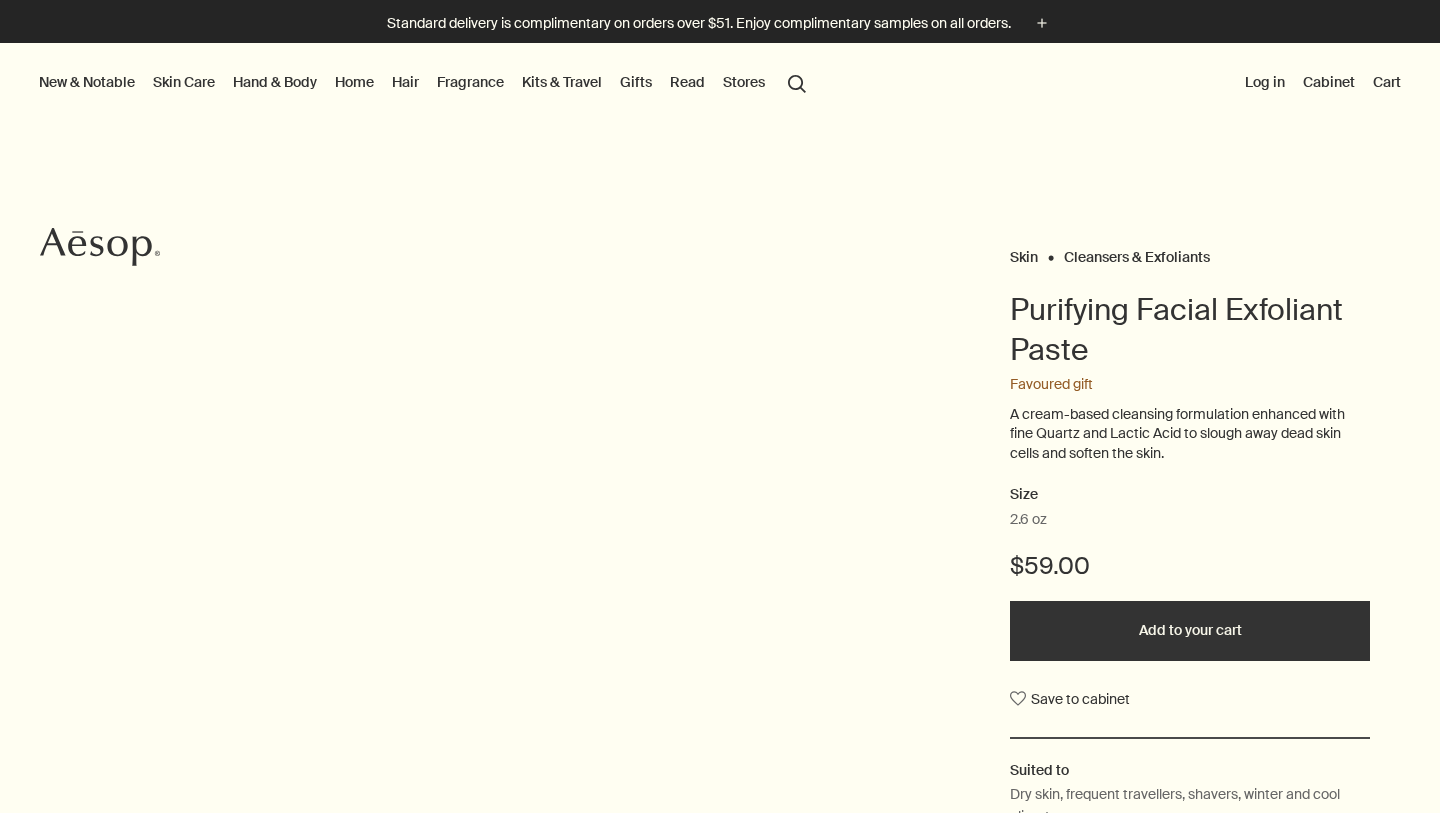 scroll, scrollTop: 0, scrollLeft: 0, axis: both 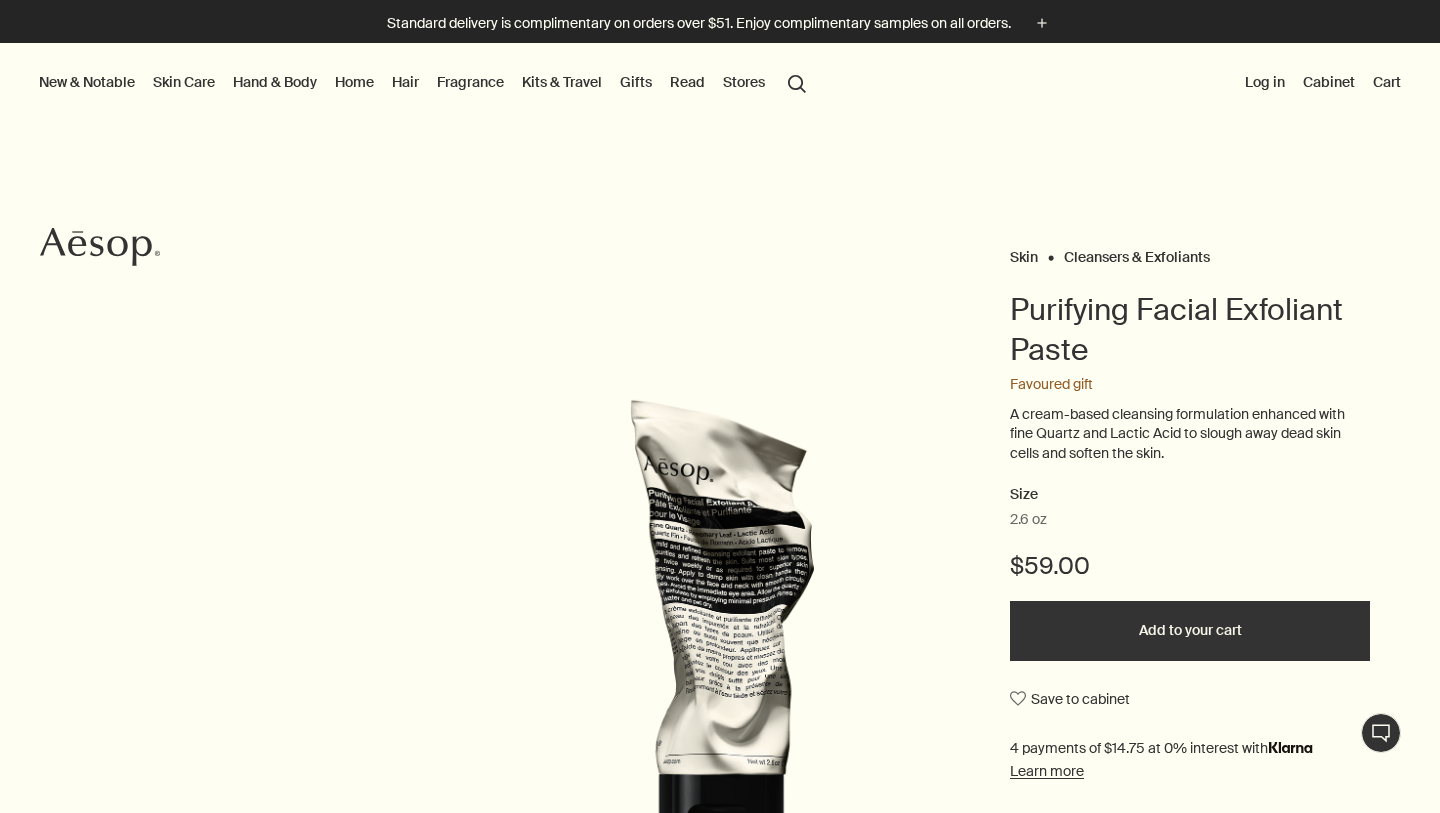 click on "Add to your cart" at bounding box center (1190, 631) 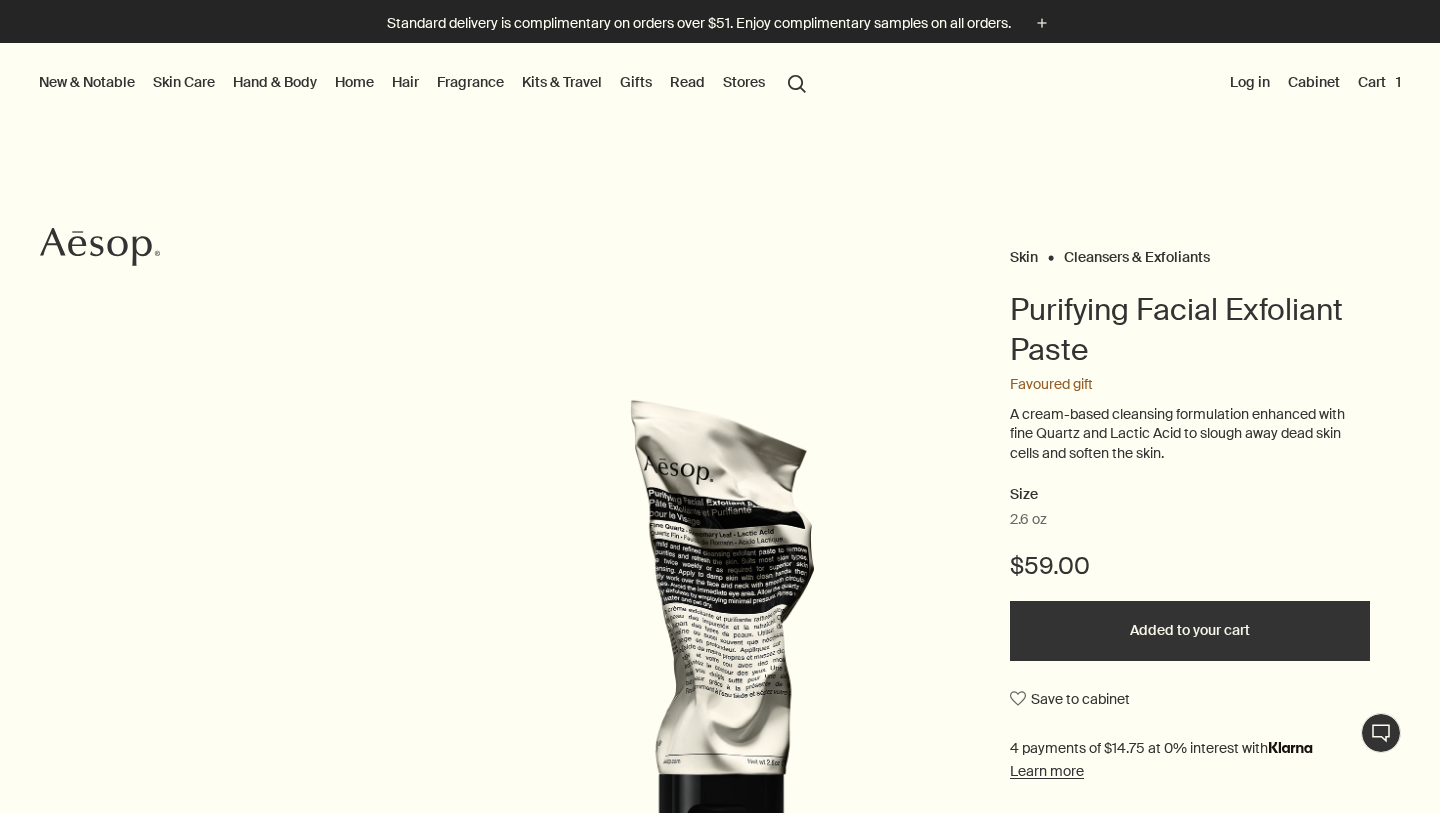 click on "Skin Care" at bounding box center [184, 82] 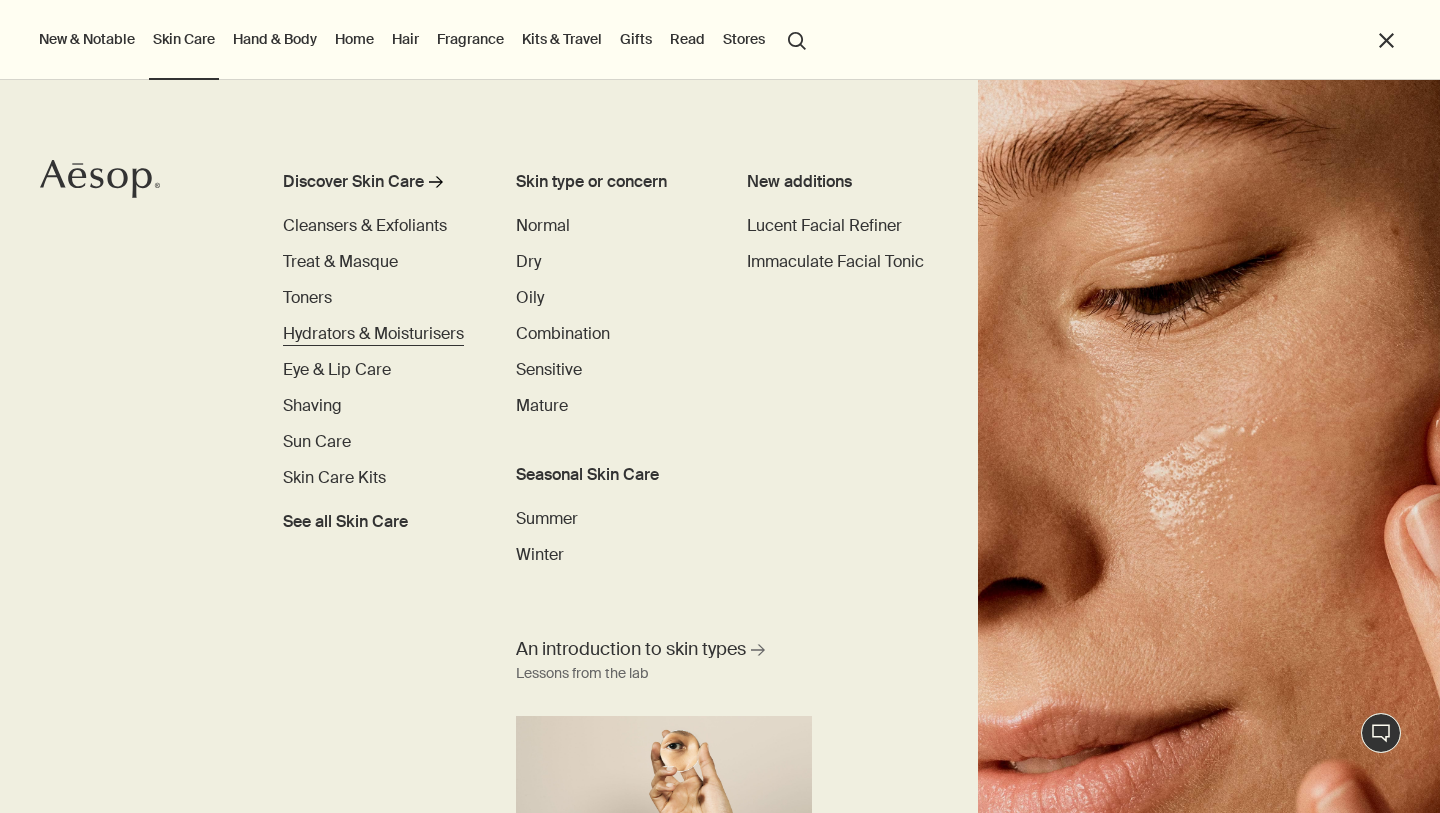 click on "Hydrators & Moisturisers" at bounding box center [373, 333] 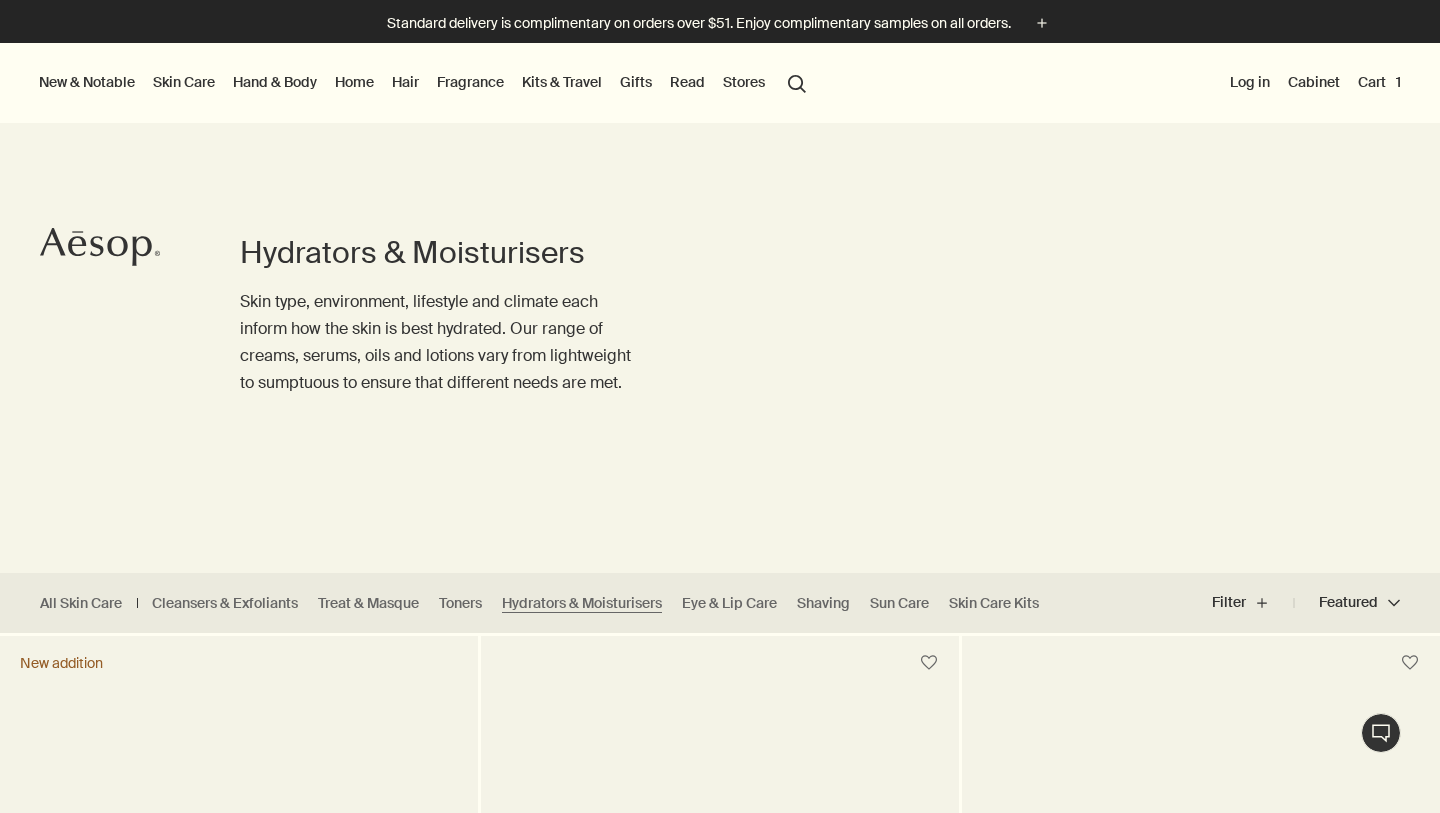 scroll, scrollTop: 0, scrollLeft: 0, axis: both 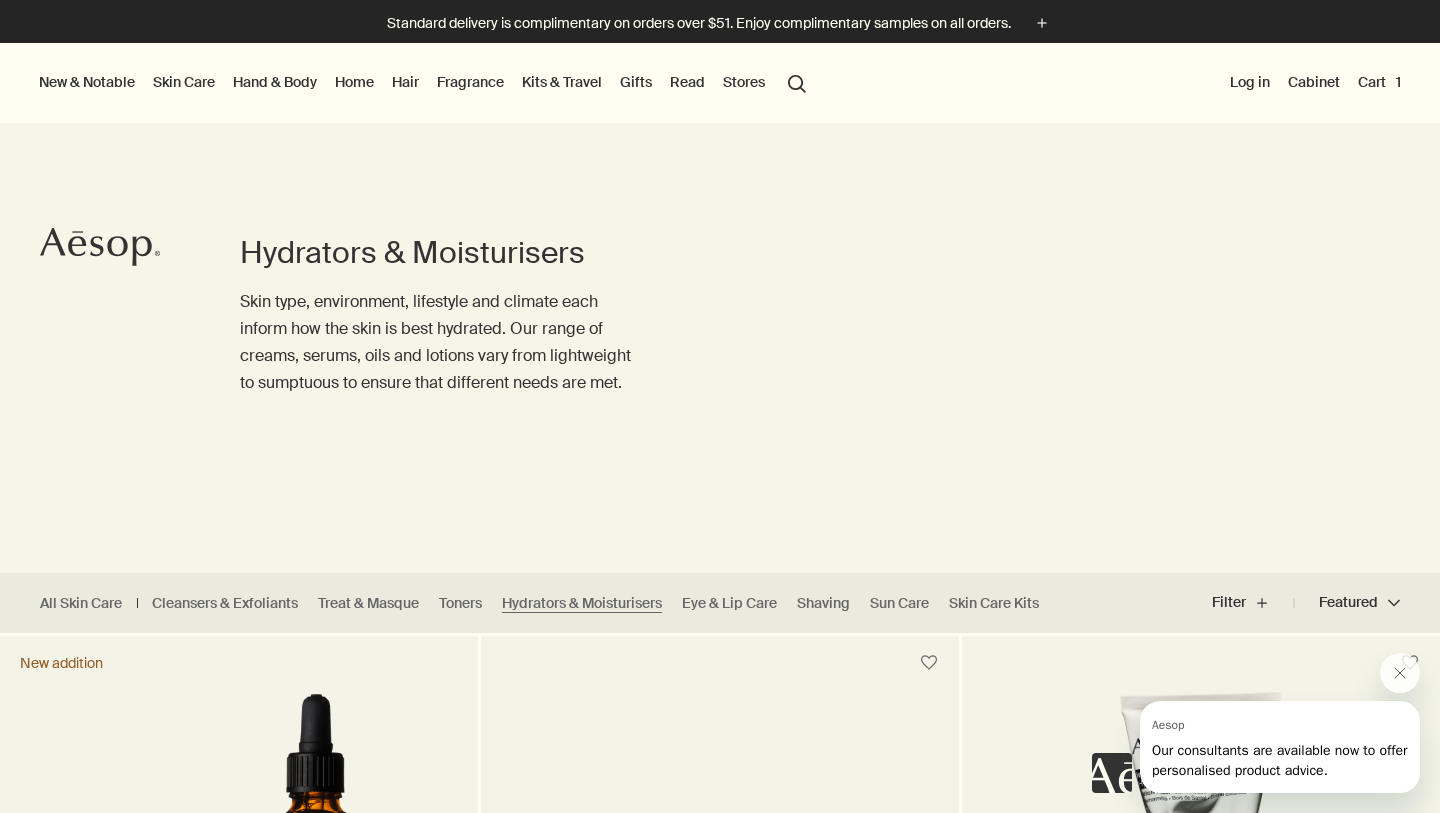 click on "search Search" at bounding box center [797, 82] 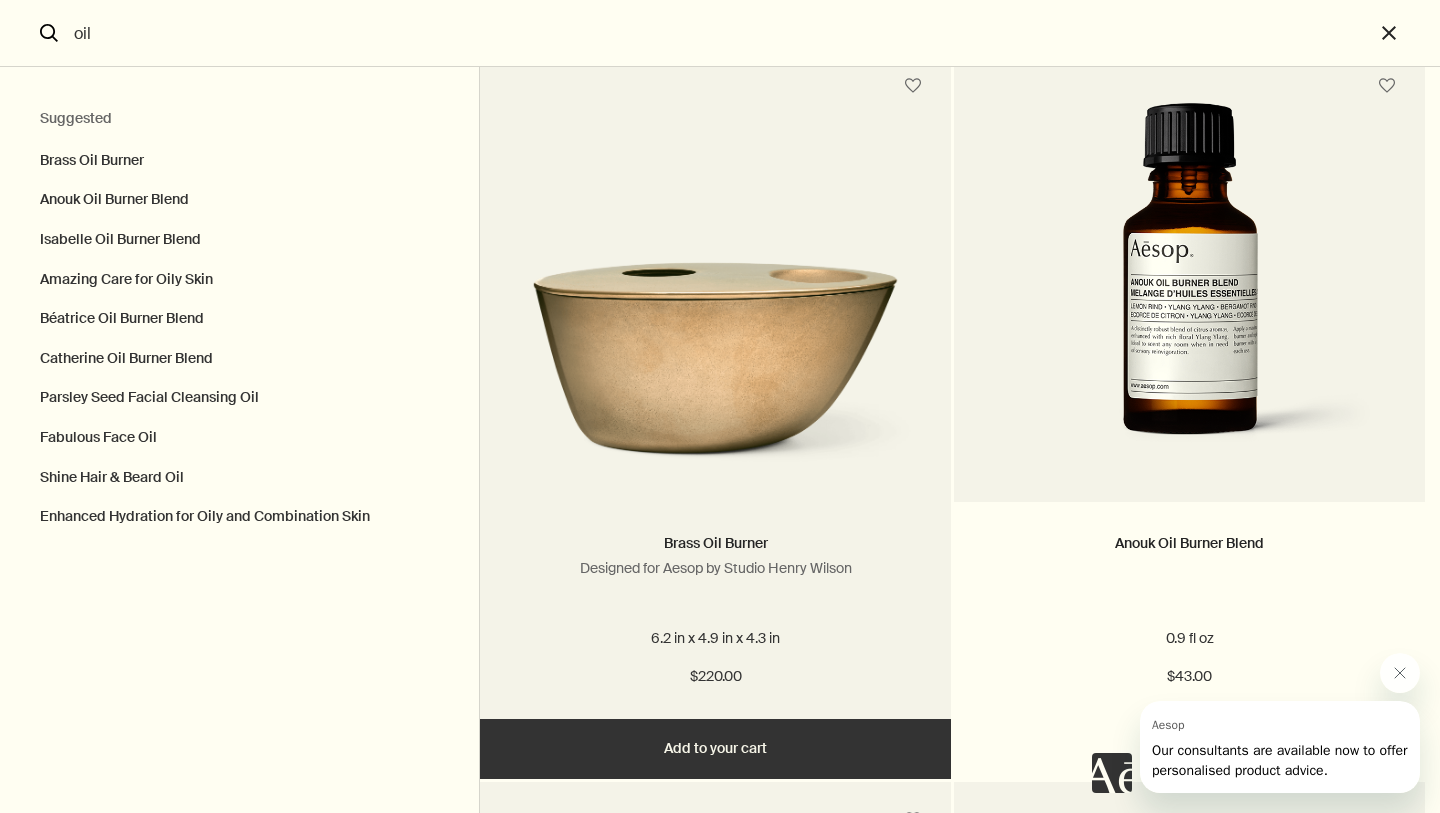 scroll, scrollTop: 0, scrollLeft: 0, axis: both 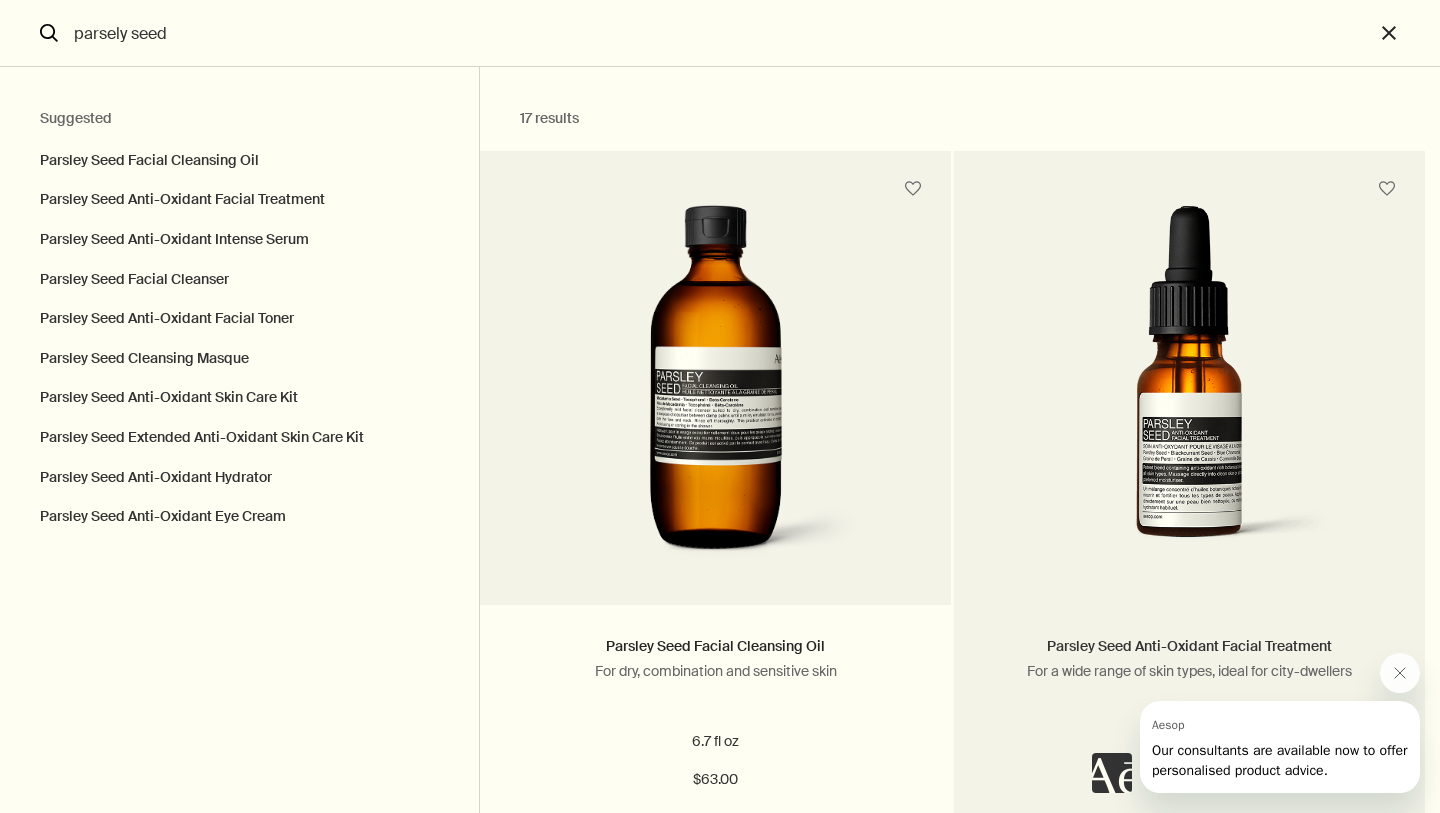 type on "parsely seed" 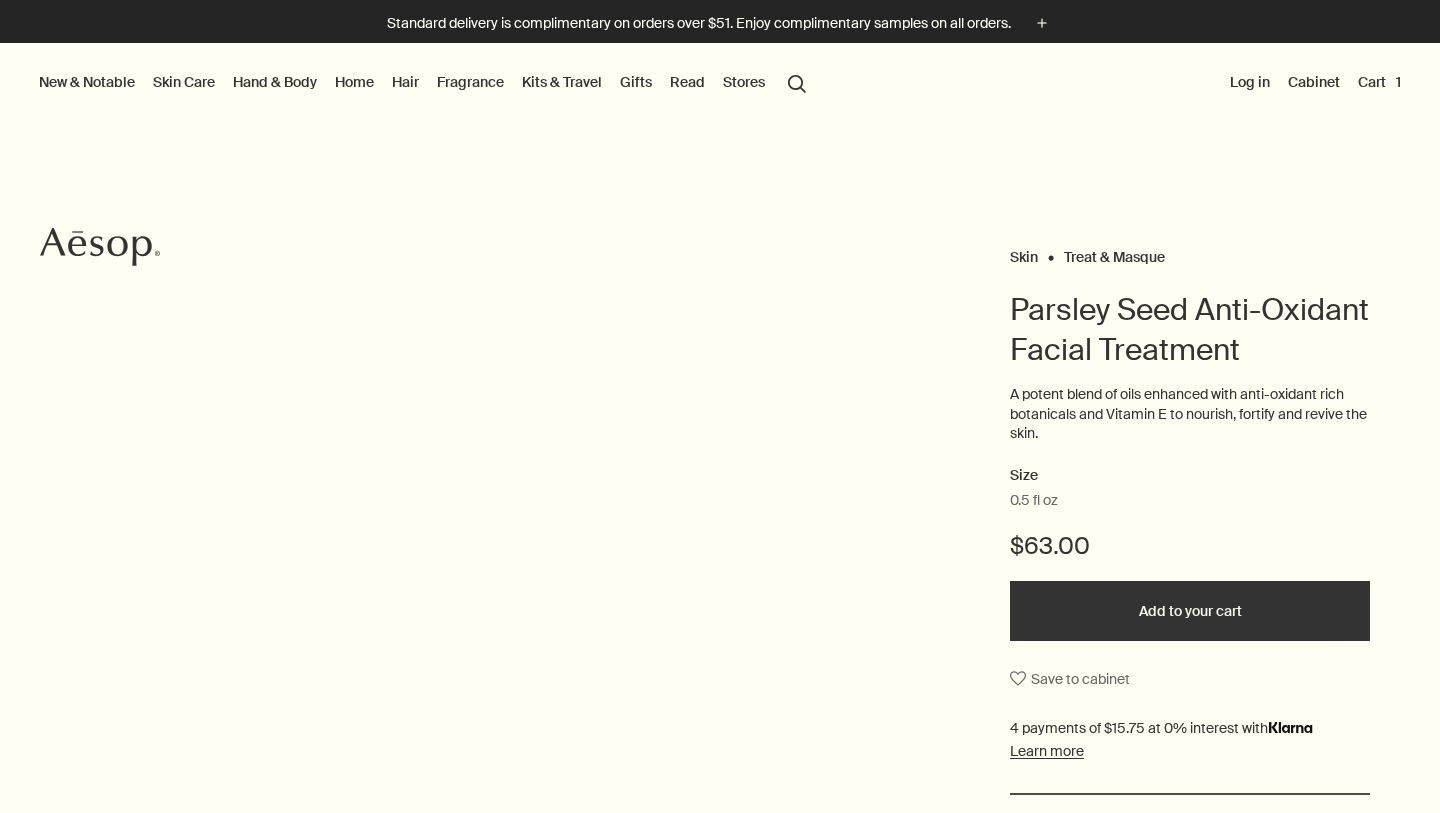 scroll, scrollTop: 0, scrollLeft: 0, axis: both 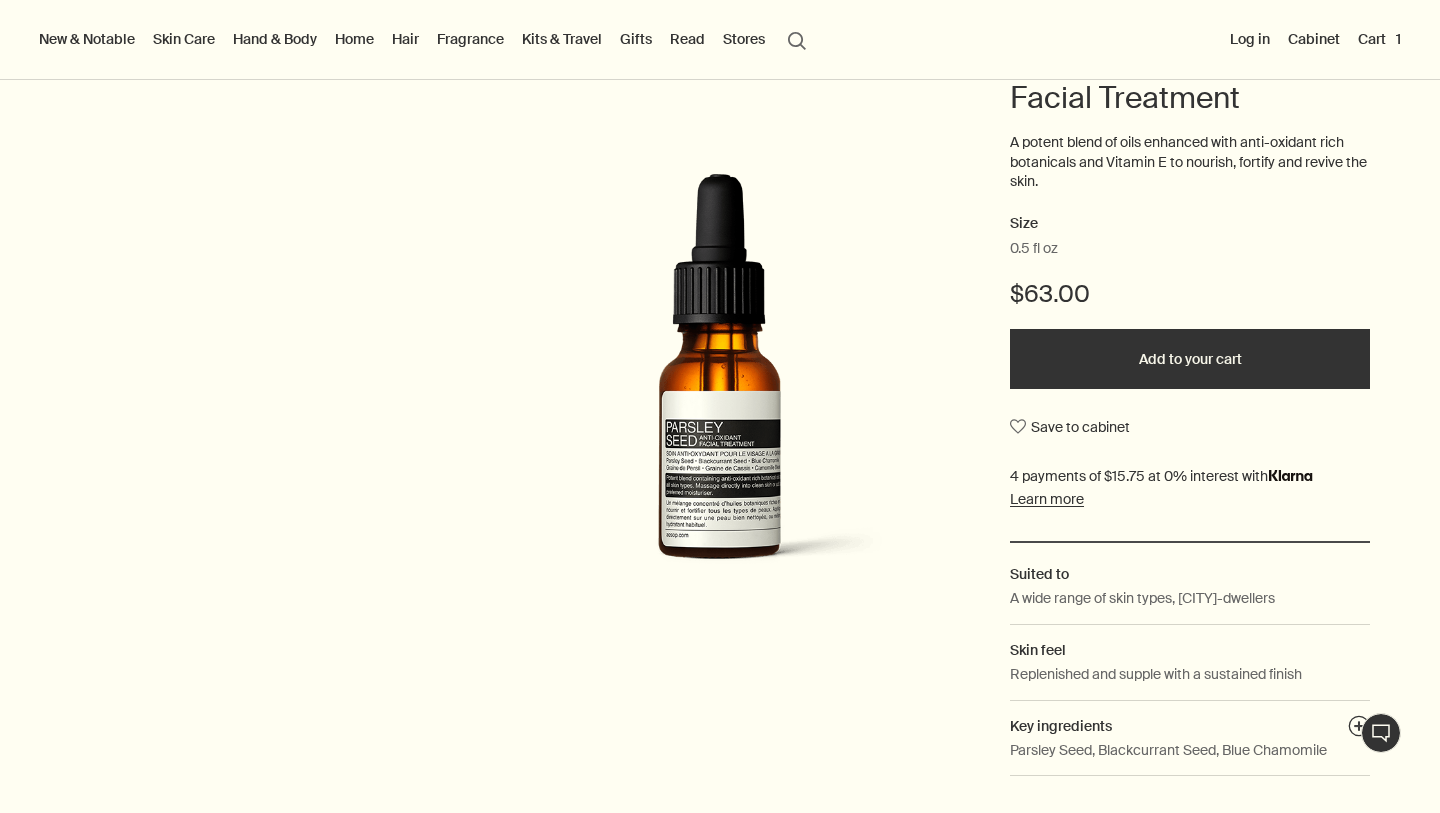 click on "Add to your cart" at bounding box center [1190, 359] 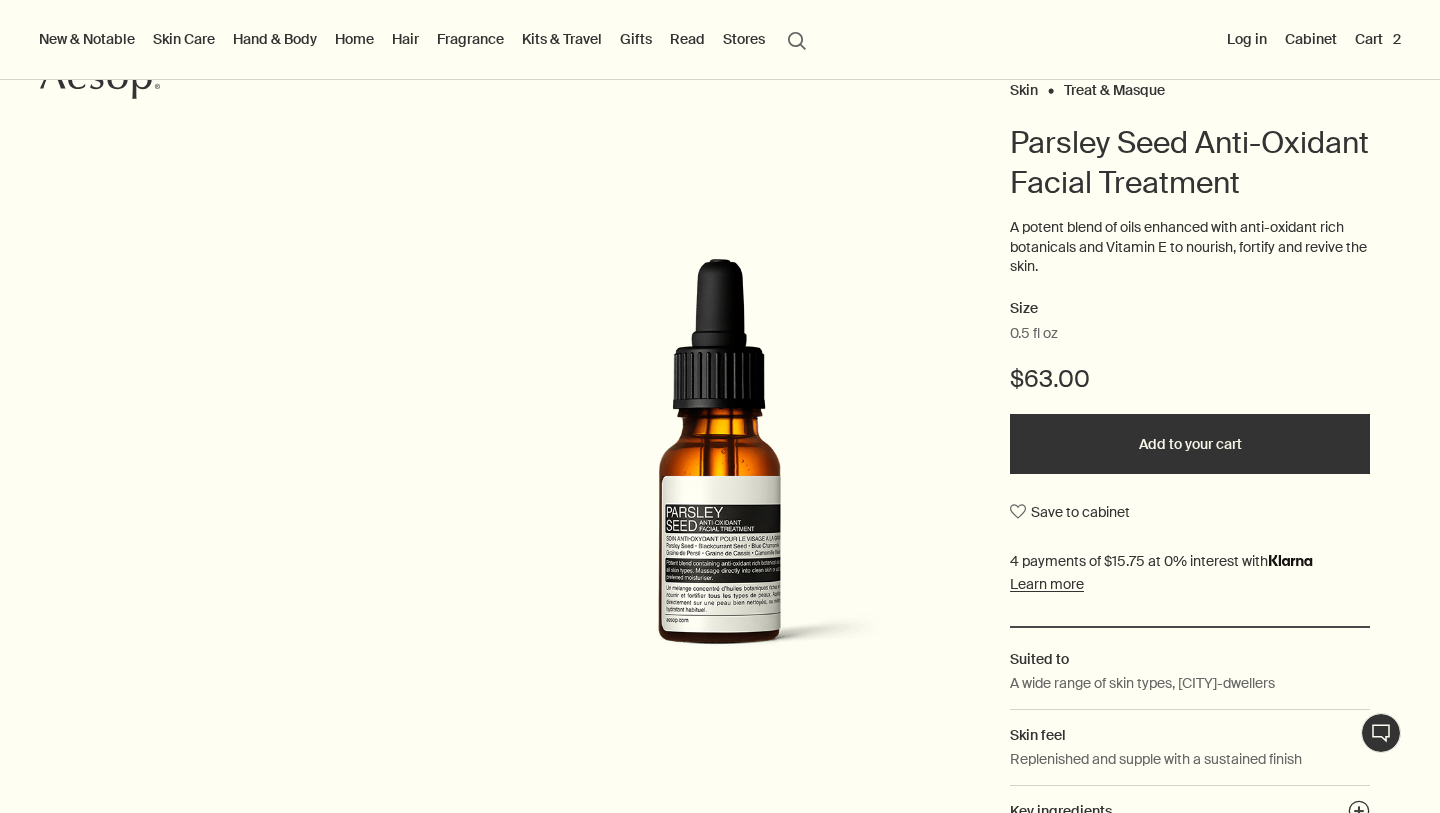 scroll, scrollTop: 0, scrollLeft: 0, axis: both 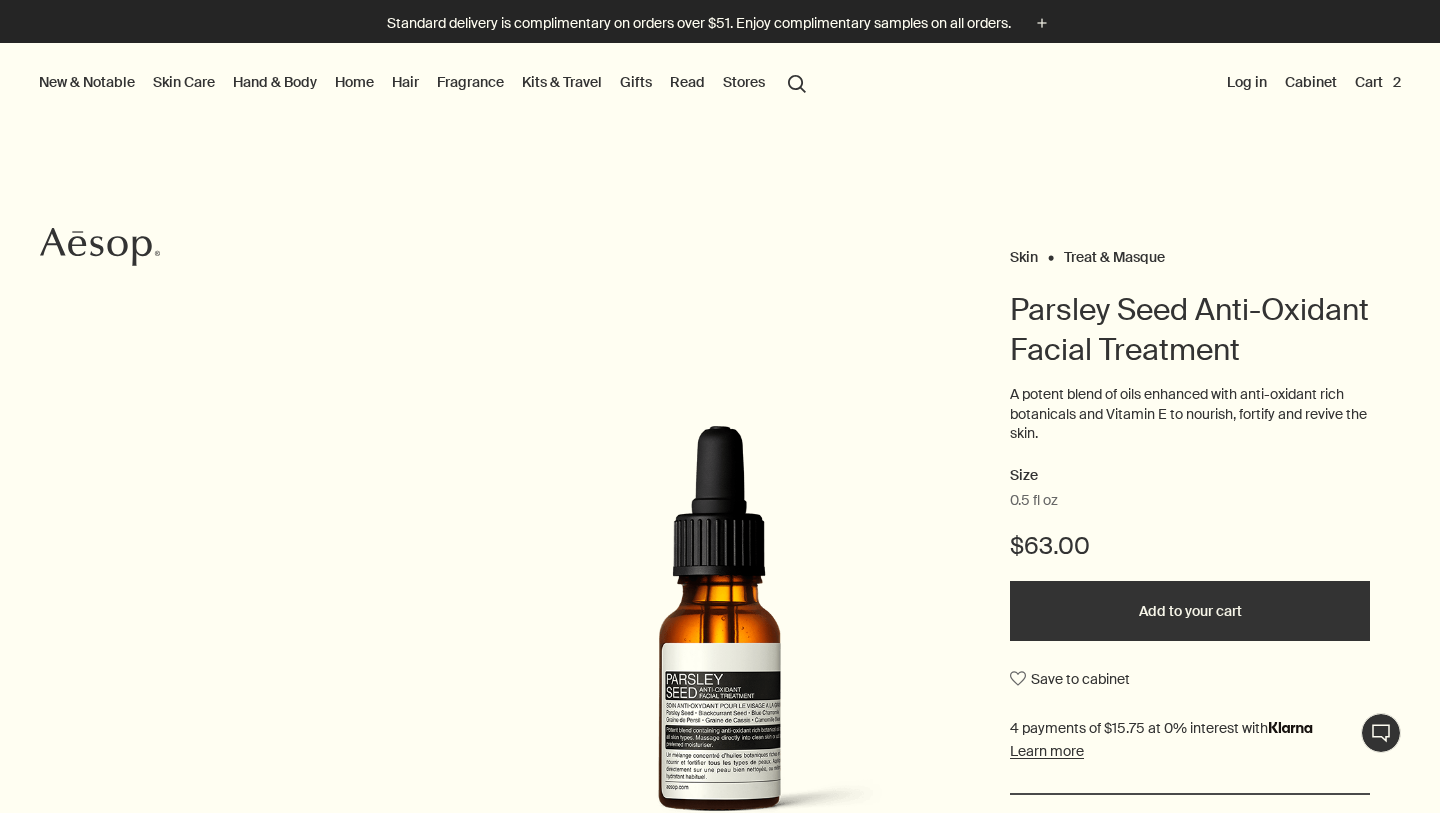 click on "Cart 2" at bounding box center (1378, 82) 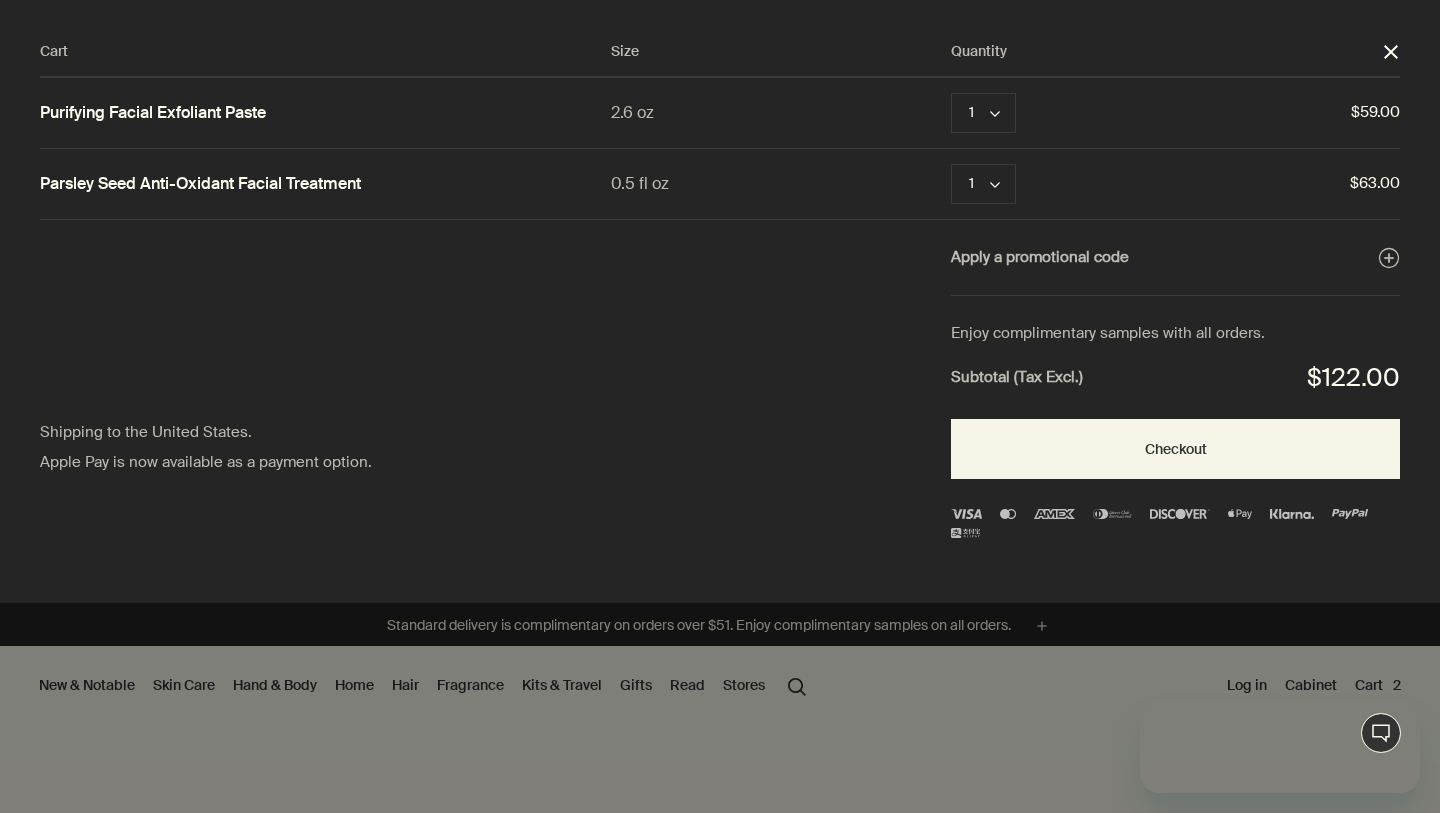 scroll, scrollTop: 0, scrollLeft: 0, axis: both 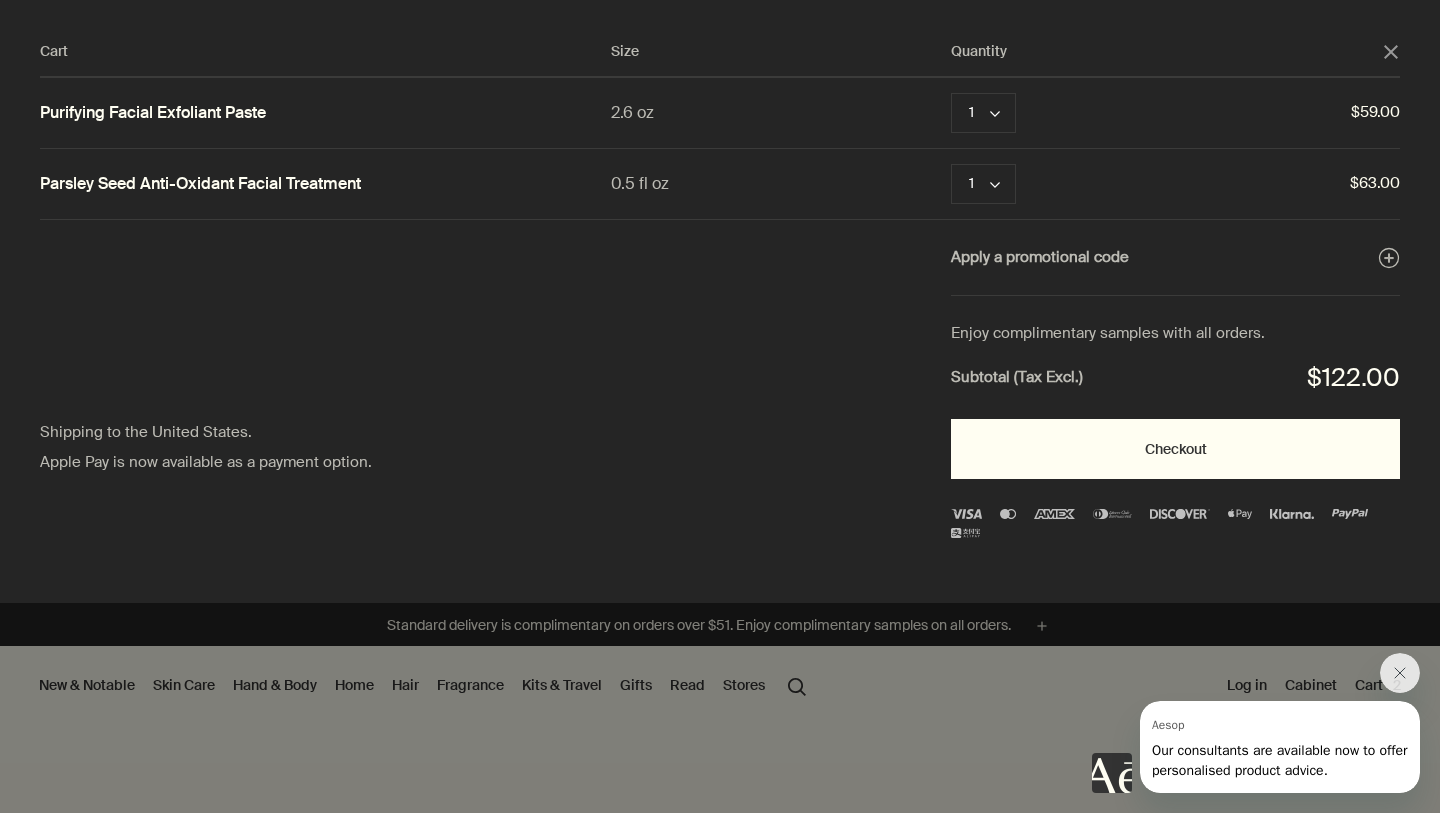 click on "Checkout" at bounding box center (1175, 449) 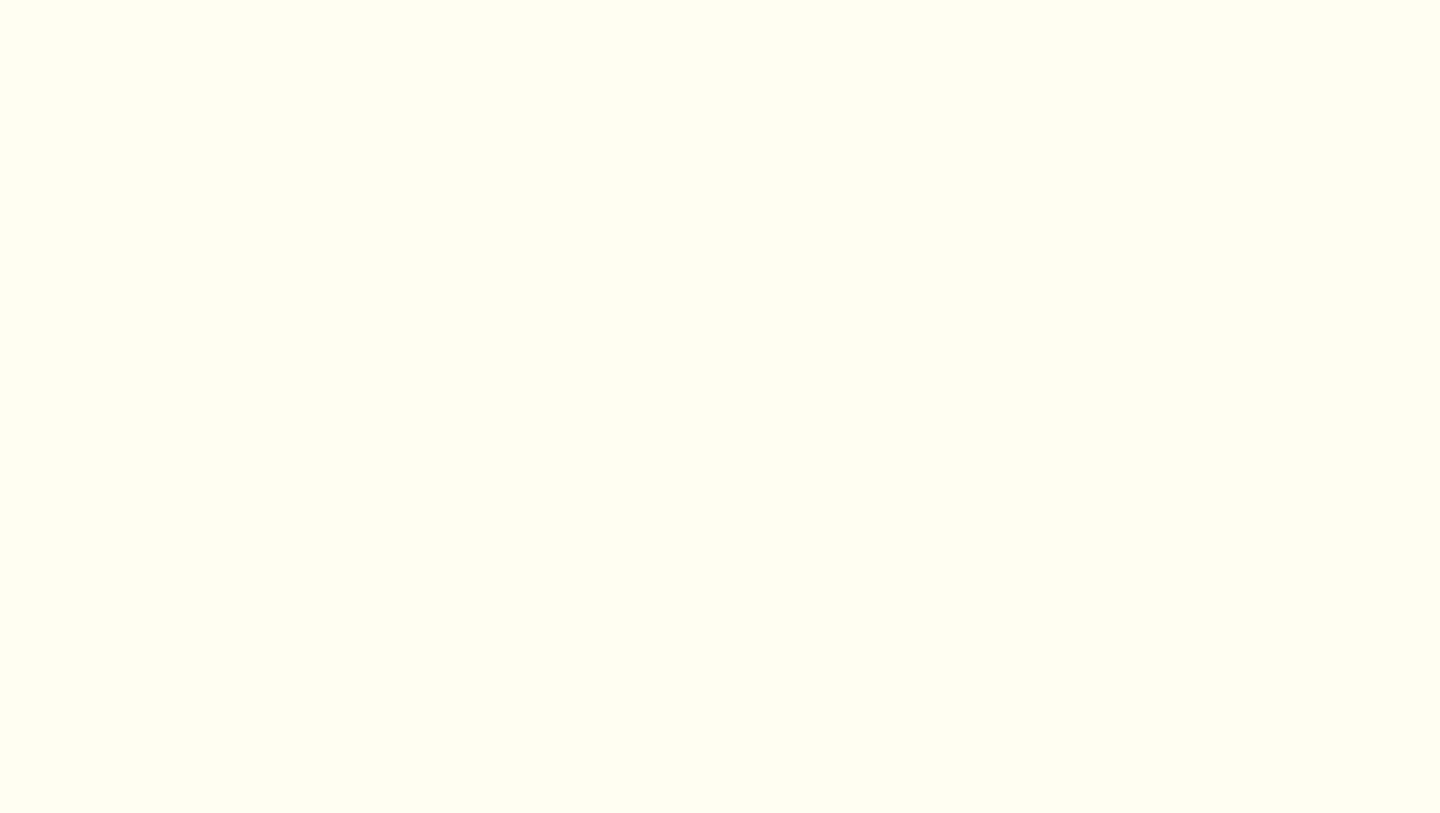 scroll, scrollTop: 0, scrollLeft: 0, axis: both 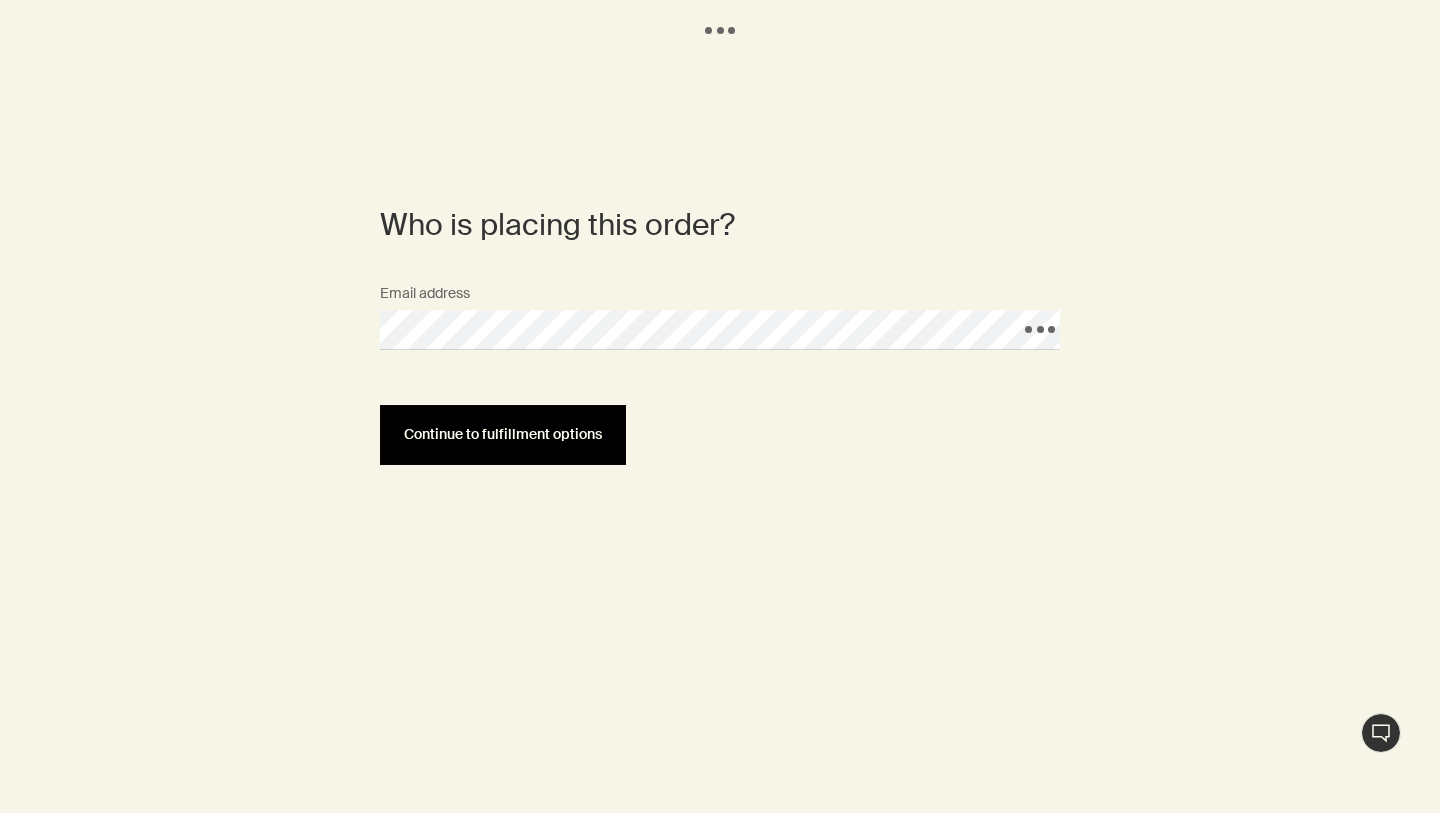 click on "Continue to fulfillment options" at bounding box center (503, 435) 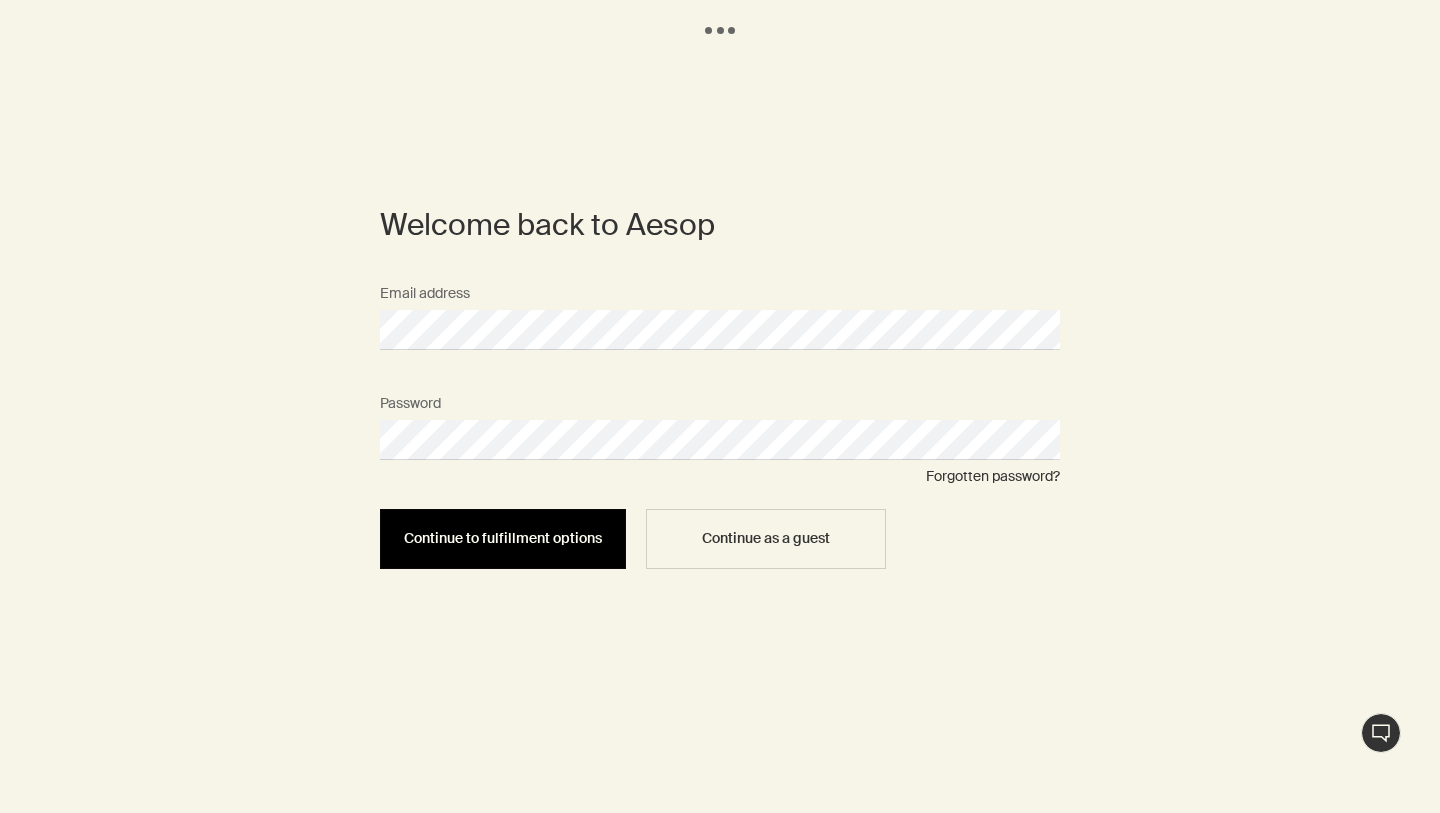 click on "Continue to fulfillment options" at bounding box center [503, 539] 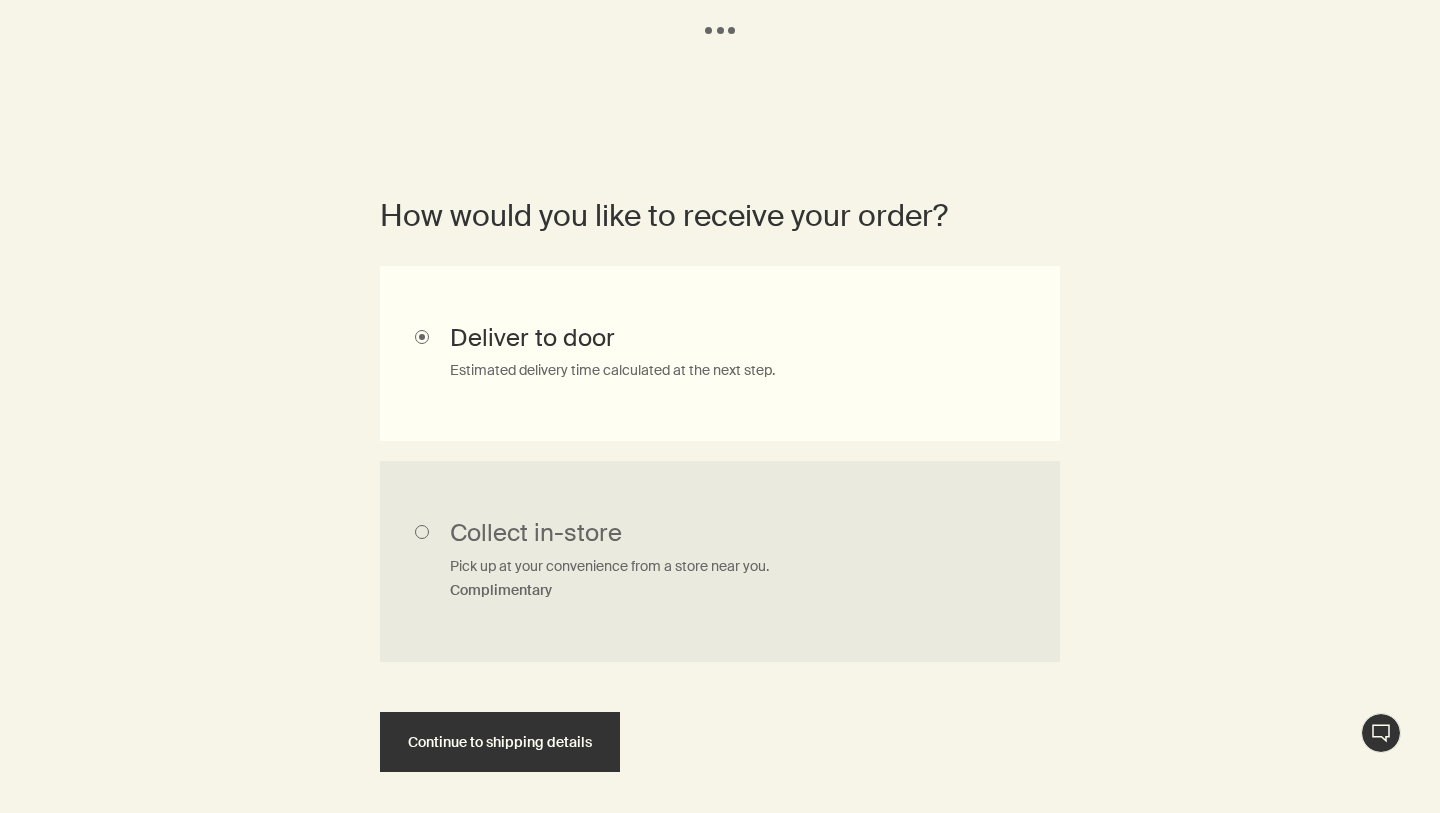 scroll, scrollTop: 457, scrollLeft: 0, axis: vertical 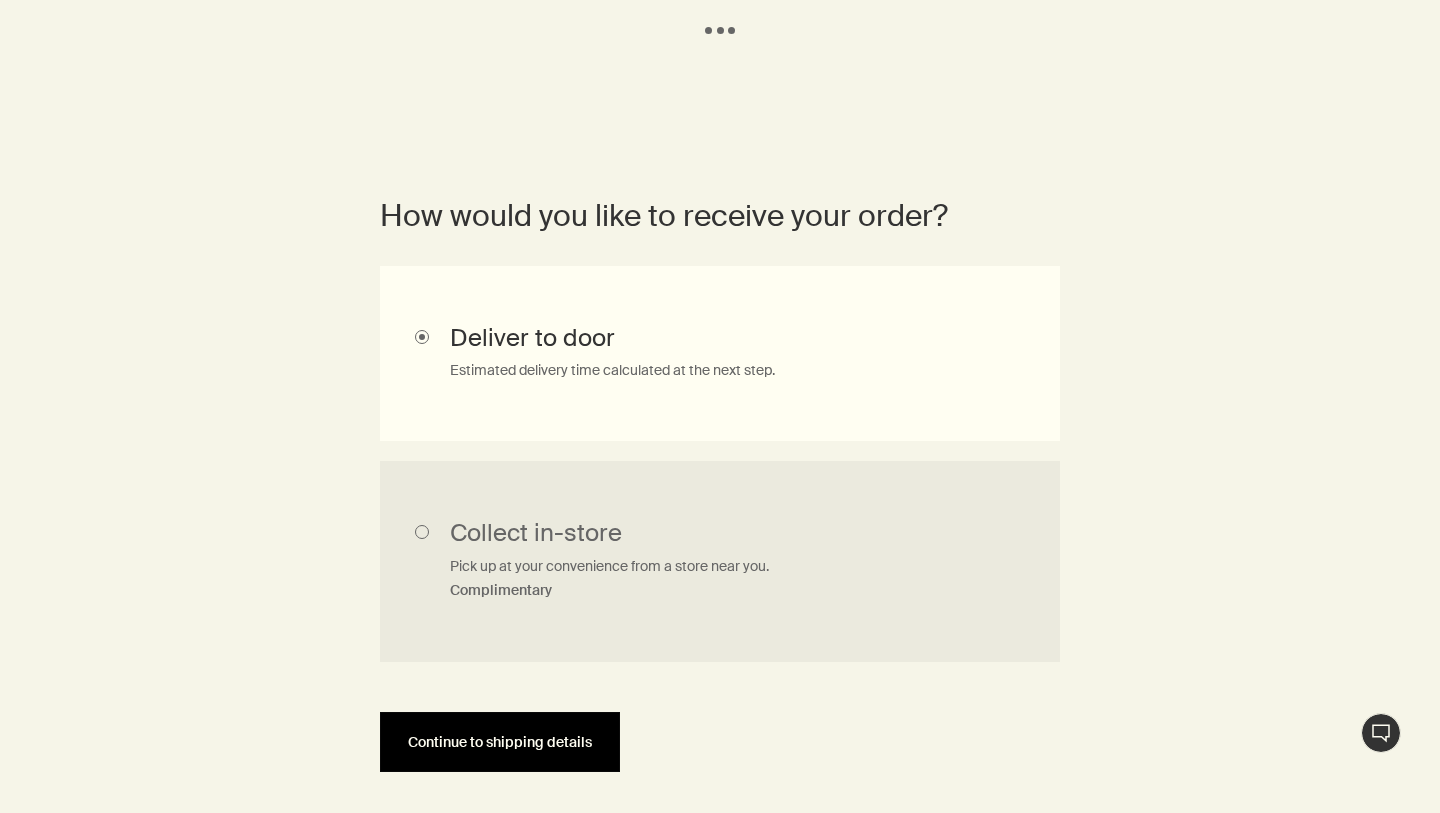 click on "Continue to shipping details" at bounding box center [500, 742] 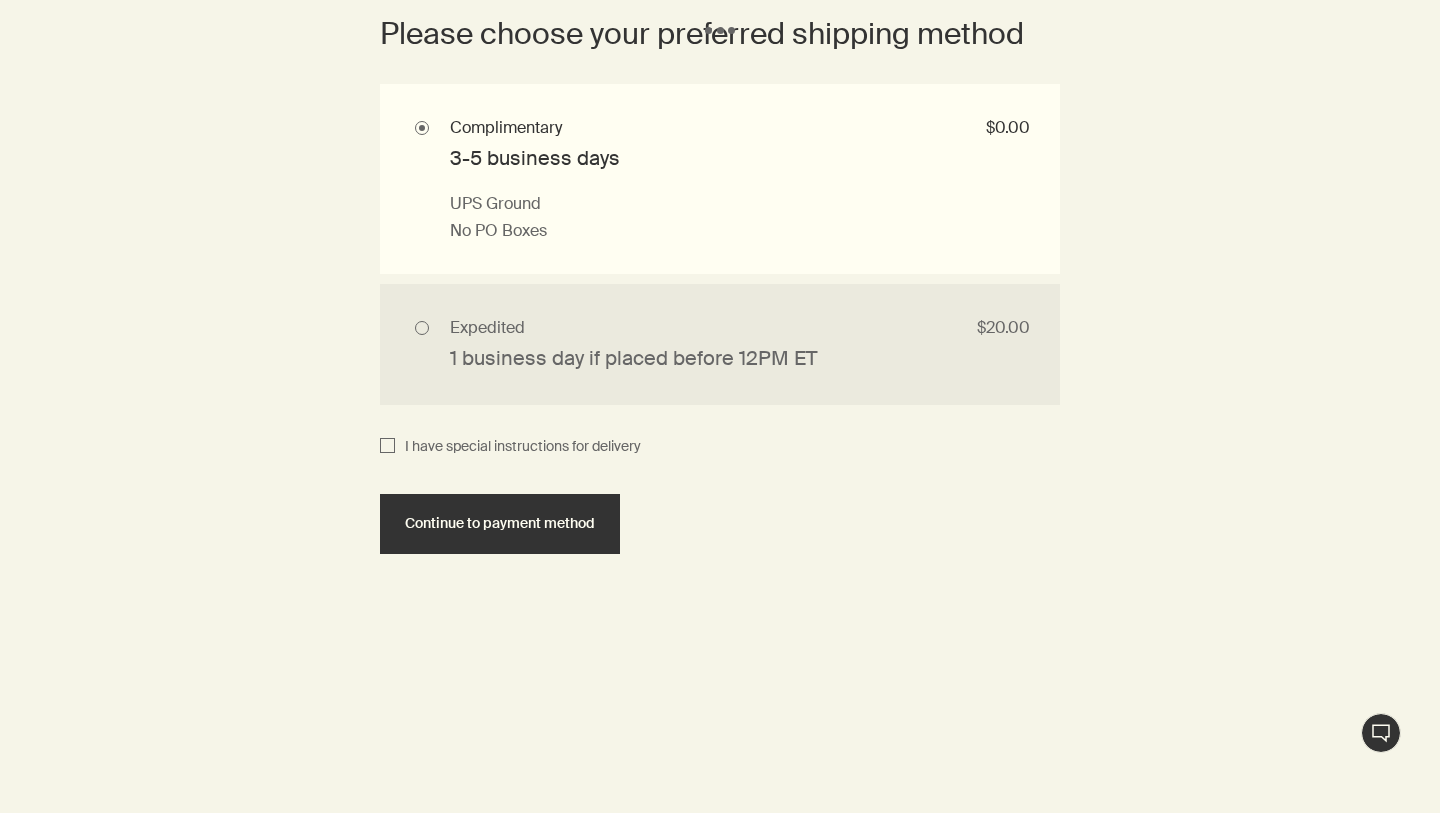 scroll, scrollTop: 1923, scrollLeft: 0, axis: vertical 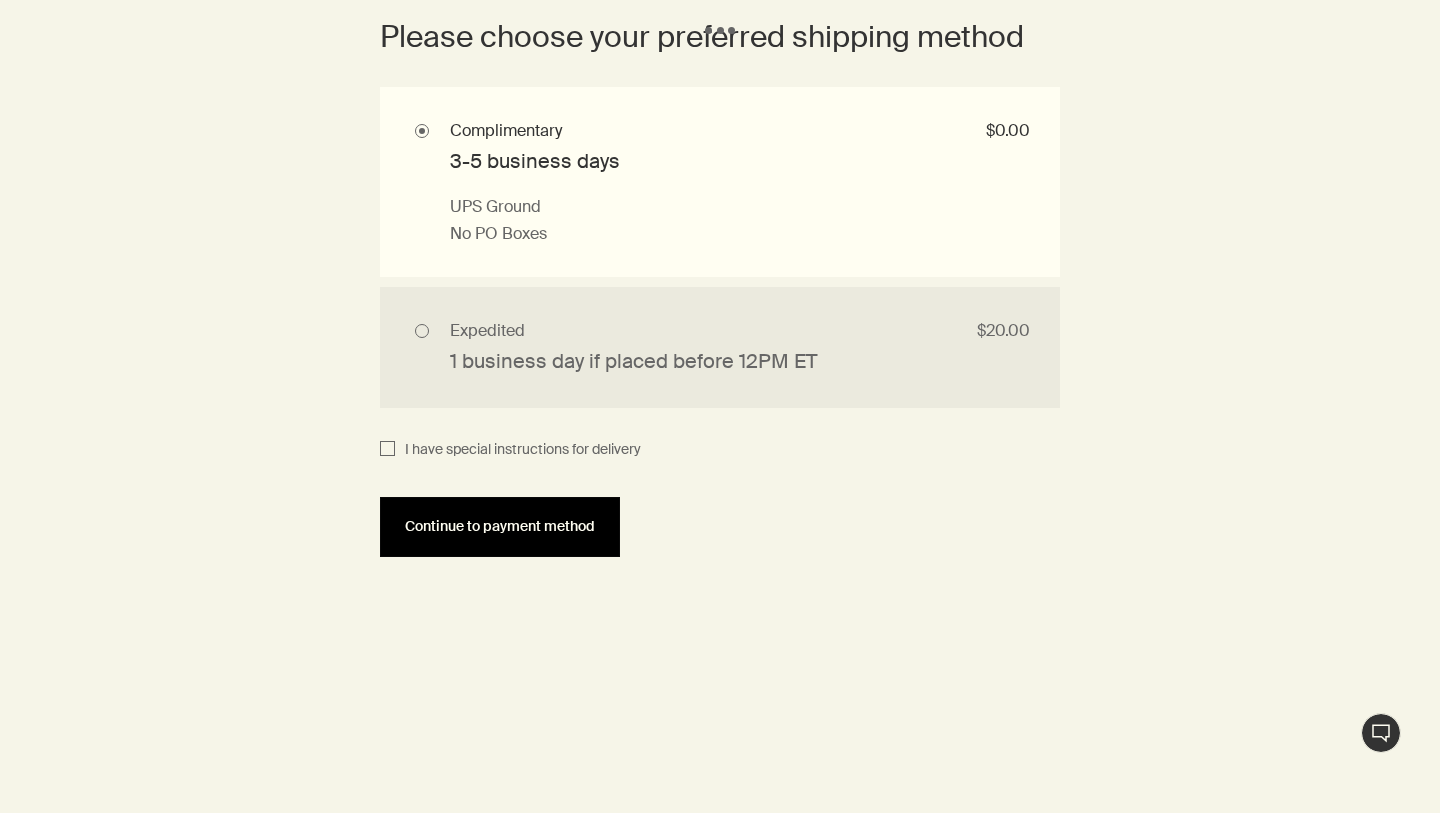 click on "Continue to payment method" at bounding box center [500, 526] 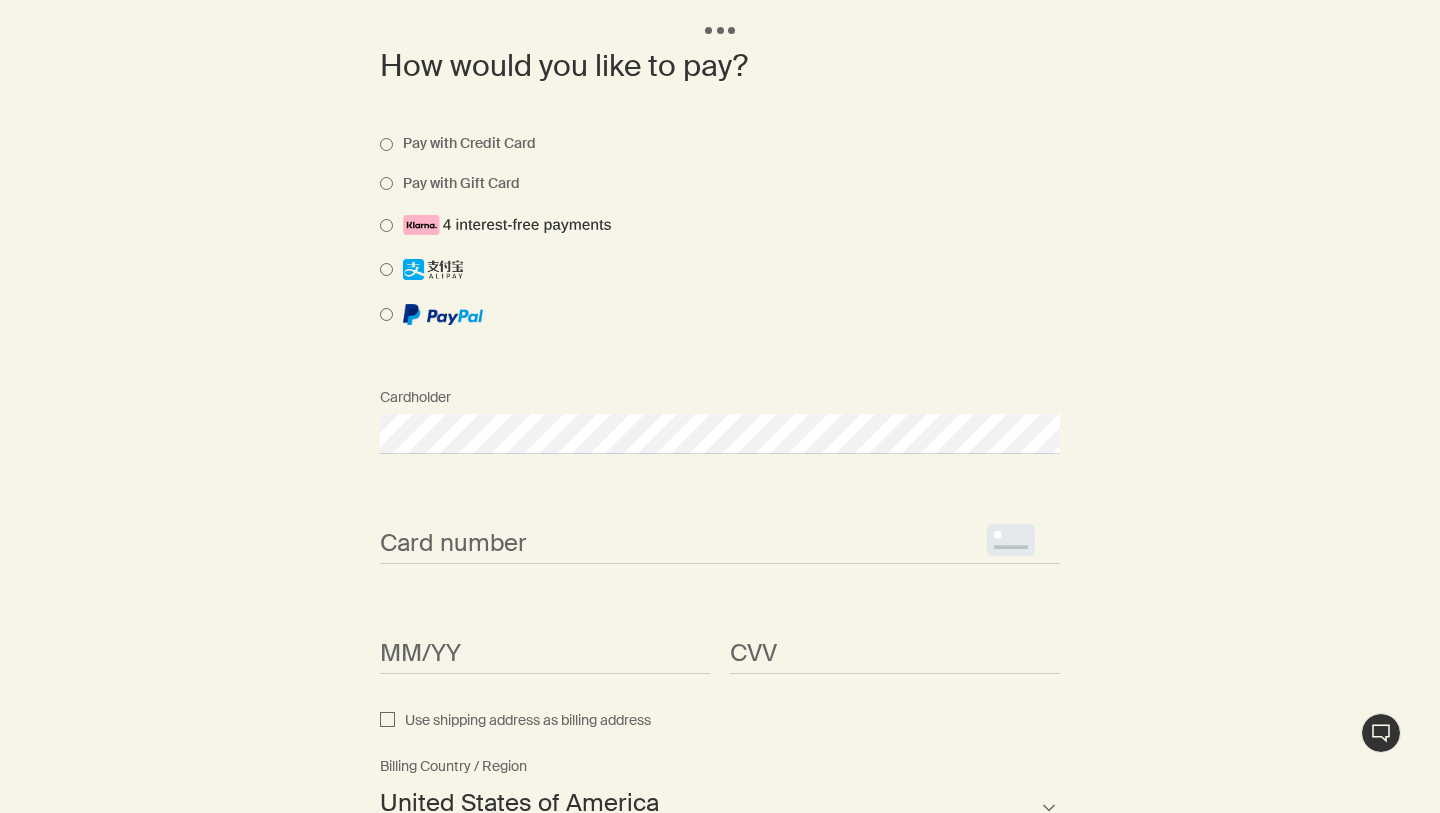 scroll, scrollTop: 1579, scrollLeft: 0, axis: vertical 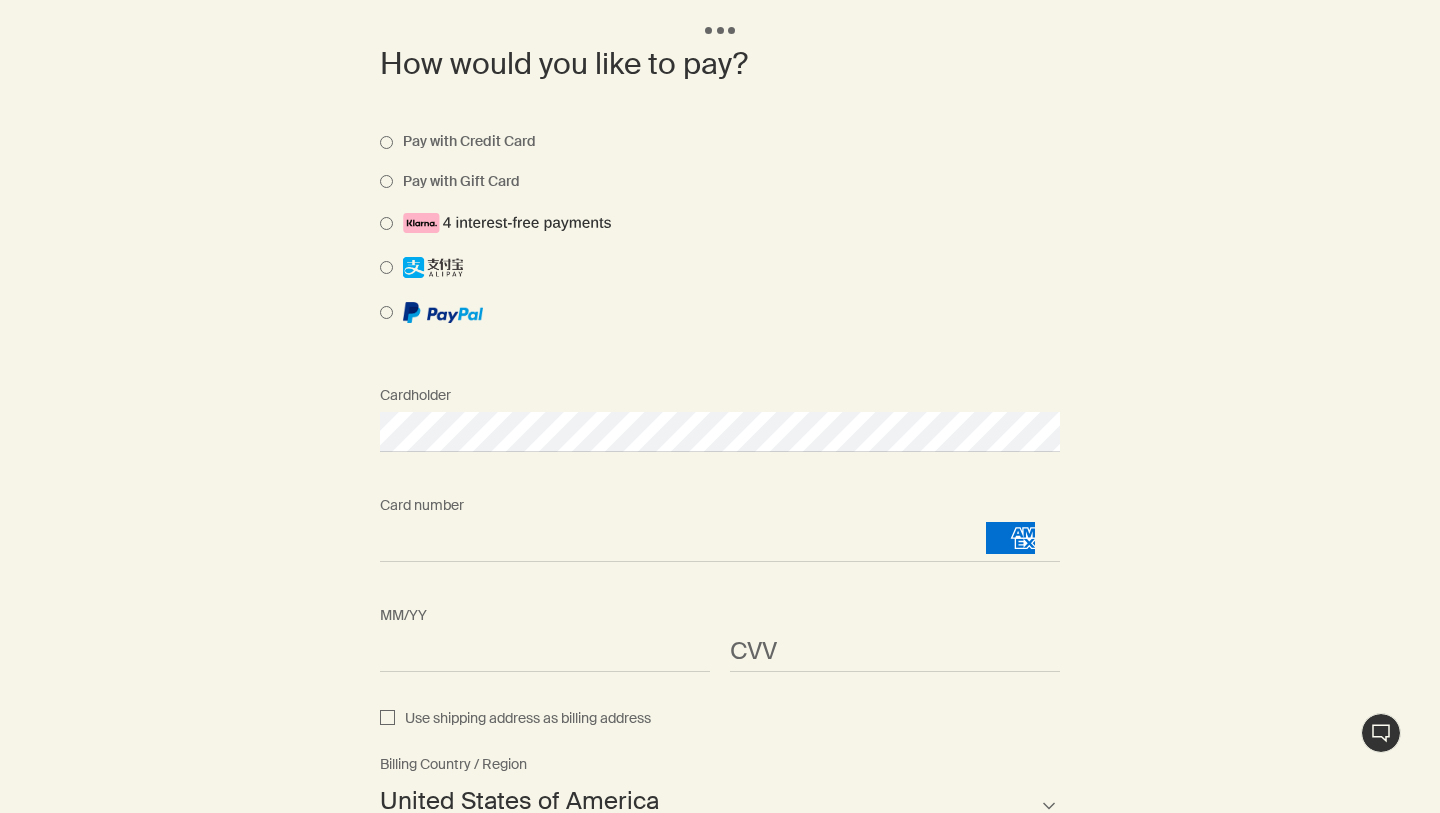 click on "<p>Your browser does not support iframes.</p>" at bounding box center (895, 652) 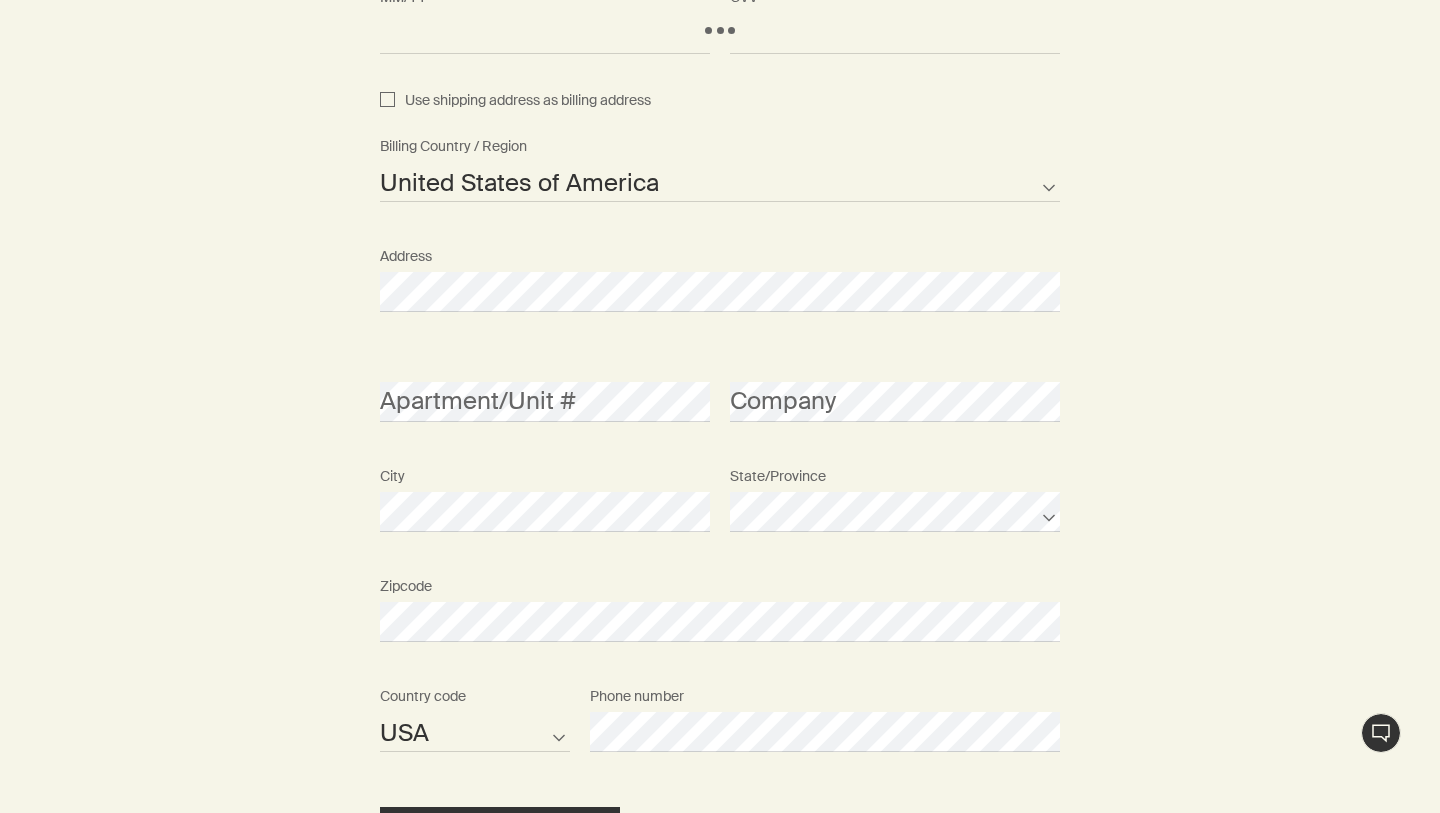 scroll, scrollTop: 2384, scrollLeft: 0, axis: vertical 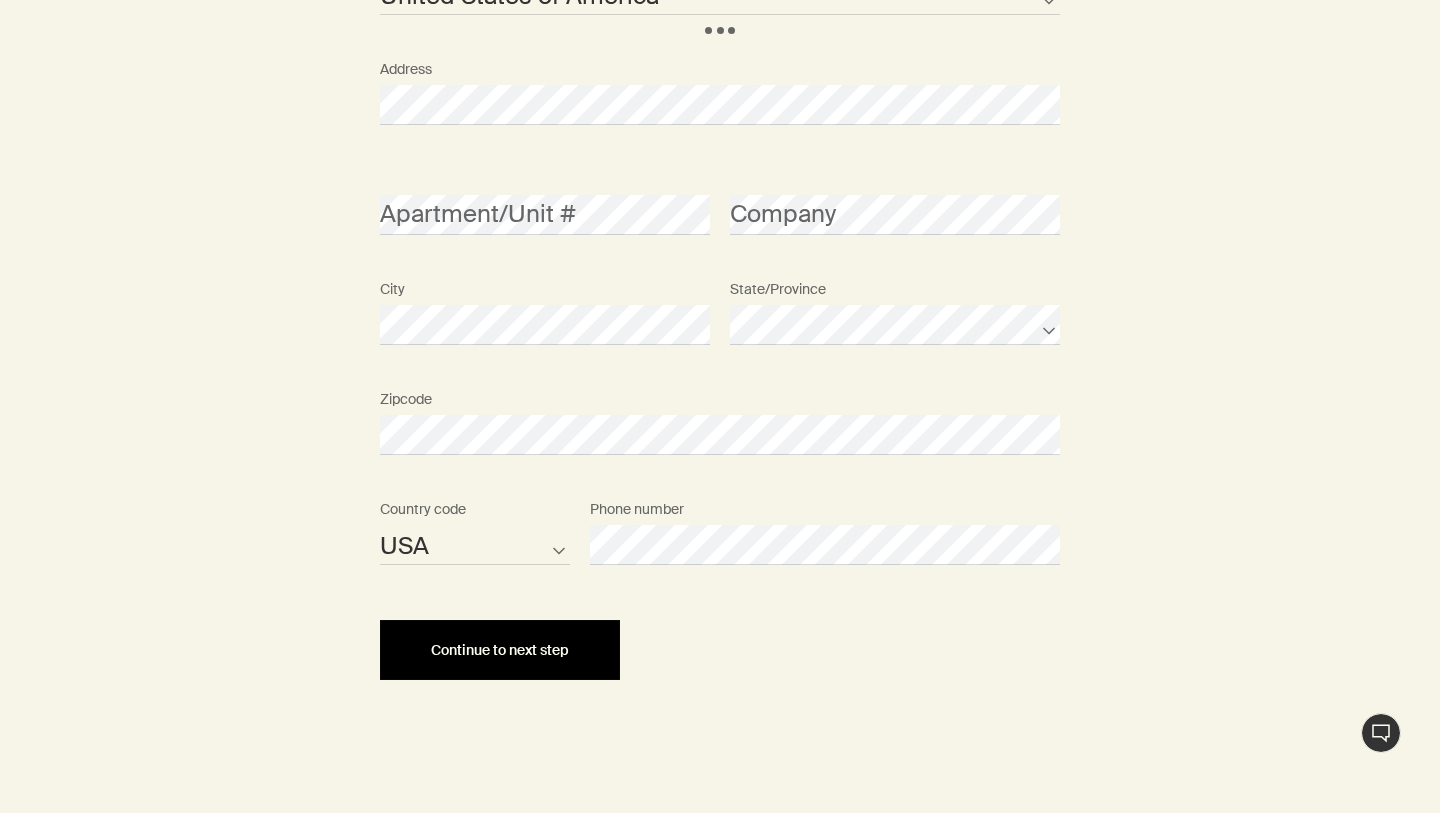 click on "Continue to next step" at bounding box center (500, 650) 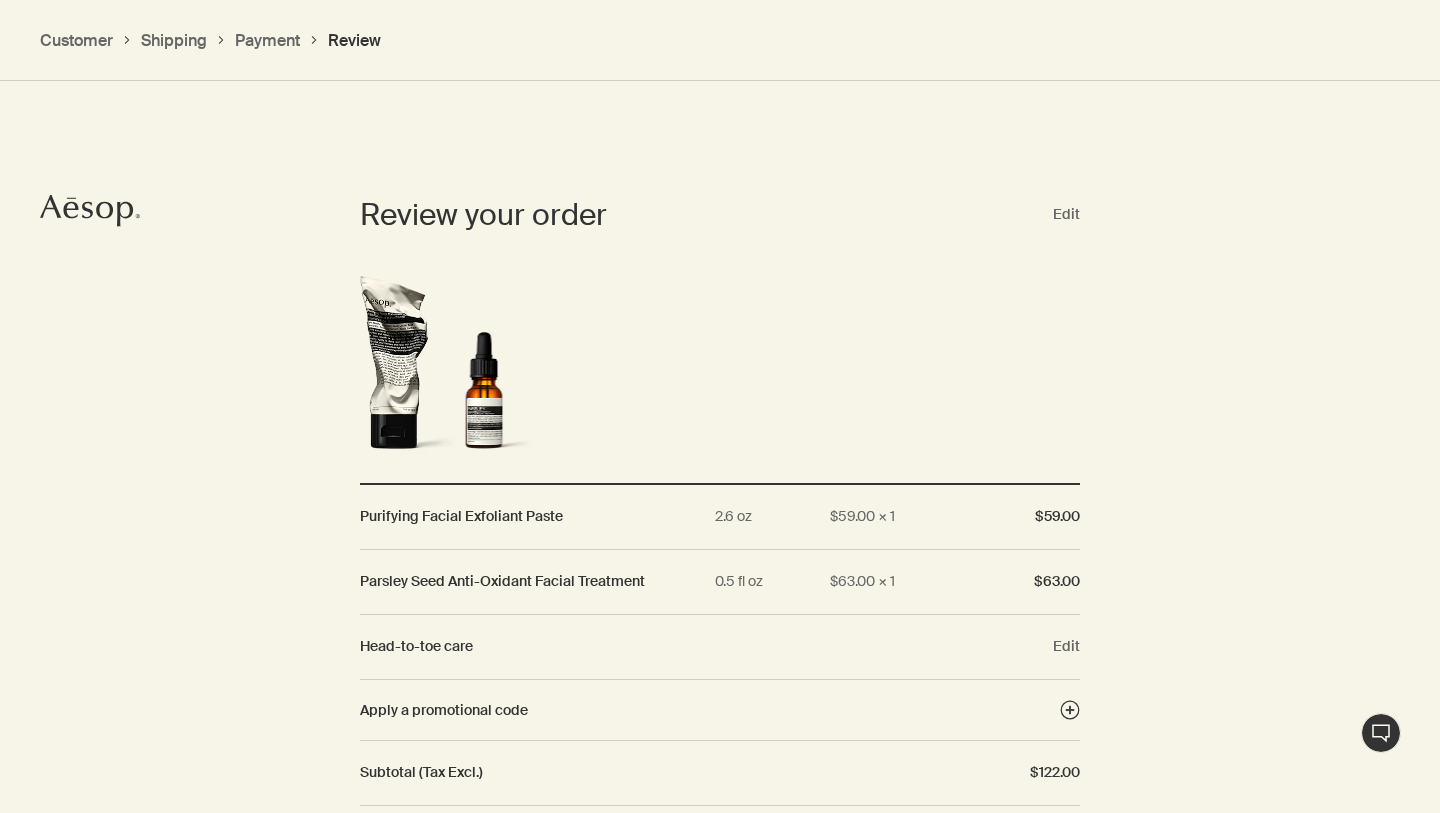 scroll, scrollTop: 1795, scrollLeft: 0, axis: vertical 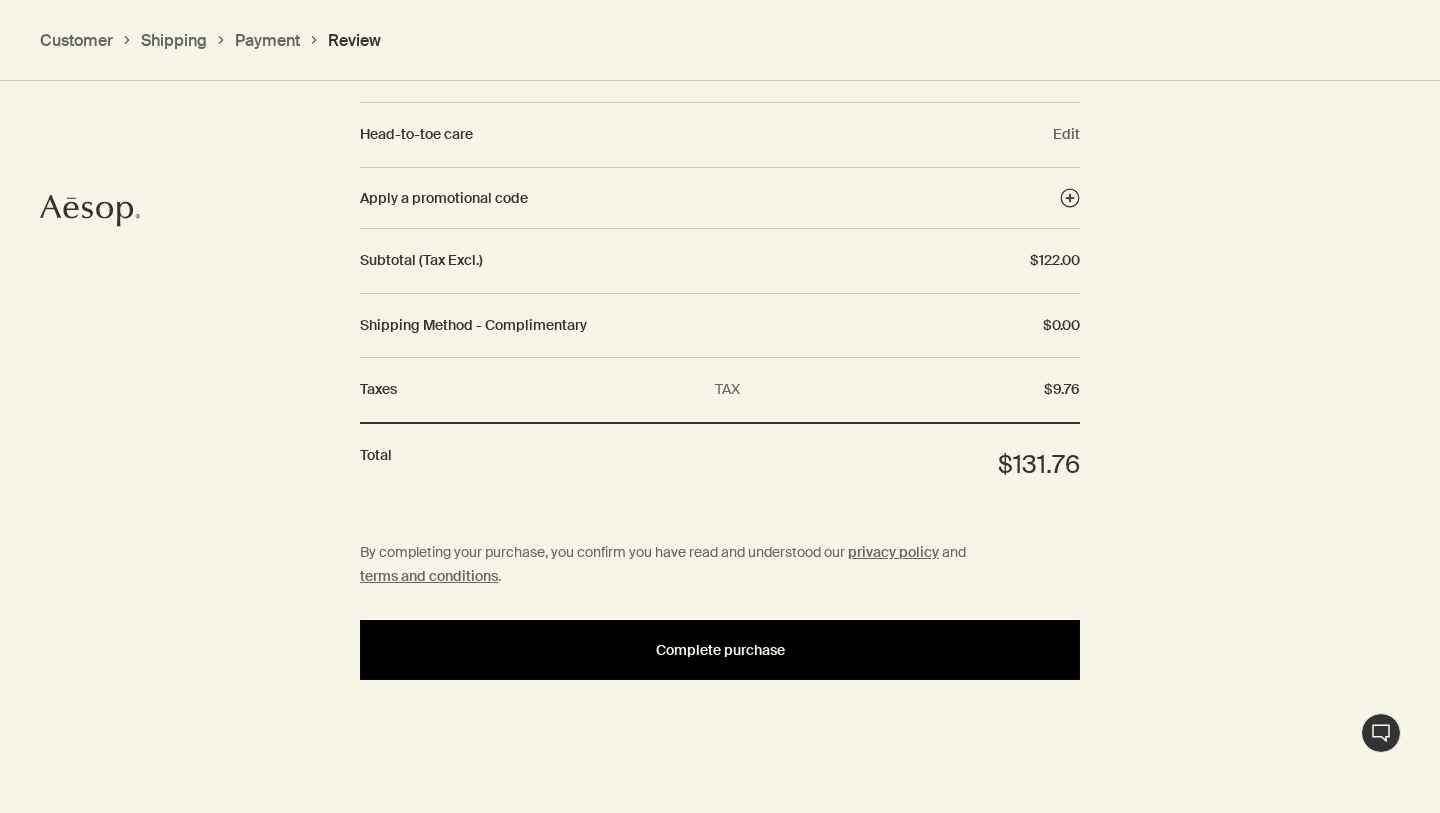 click on "Complete purchase" at bounding box center [720, 650] 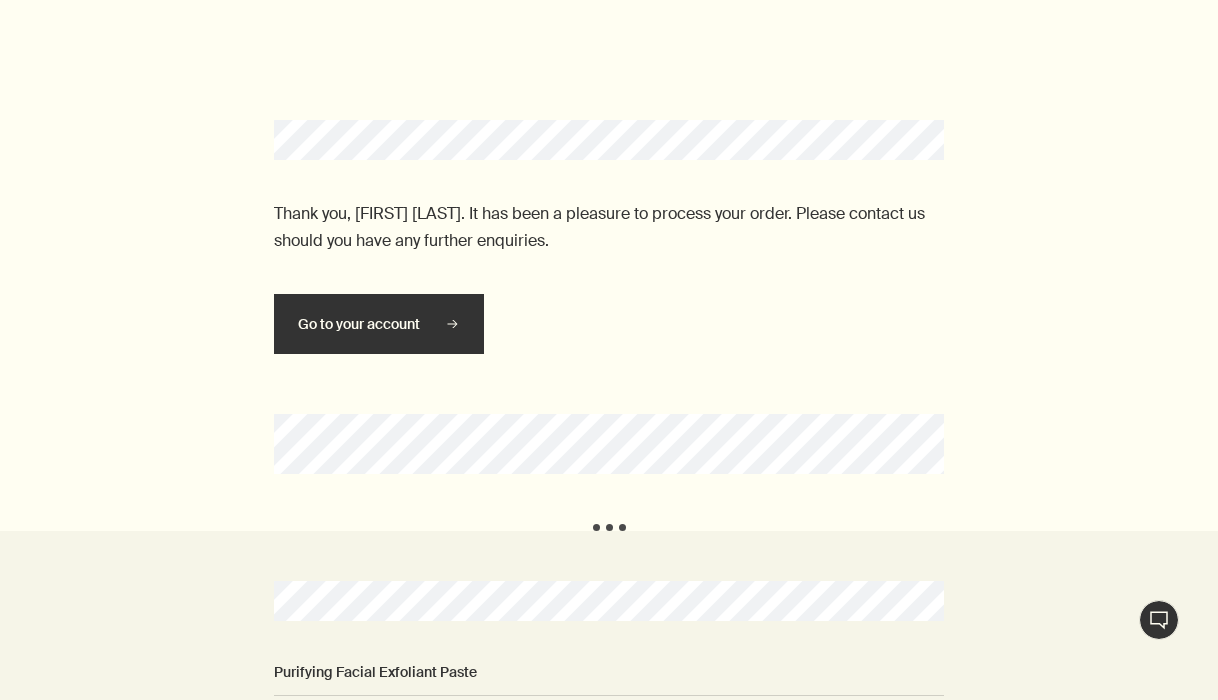 scroll, scrollTop: 0, scrollLeft: 0, axis: both 